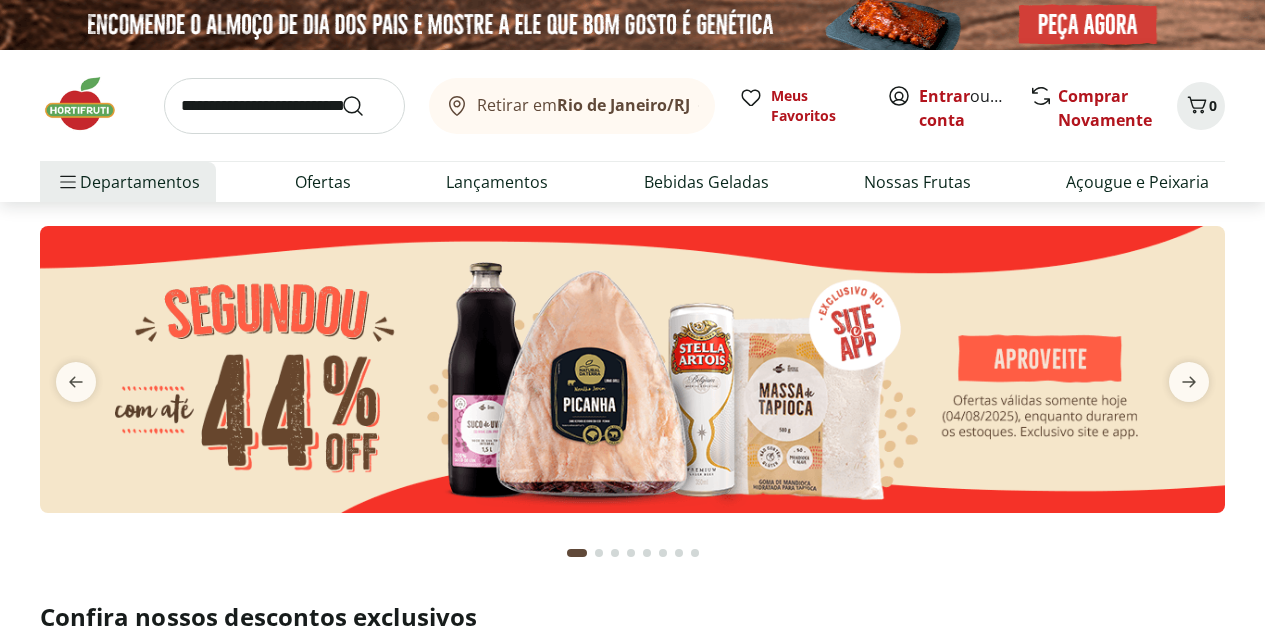 scroll, scrollTop: 0, scrollLeft: 0, axis: both 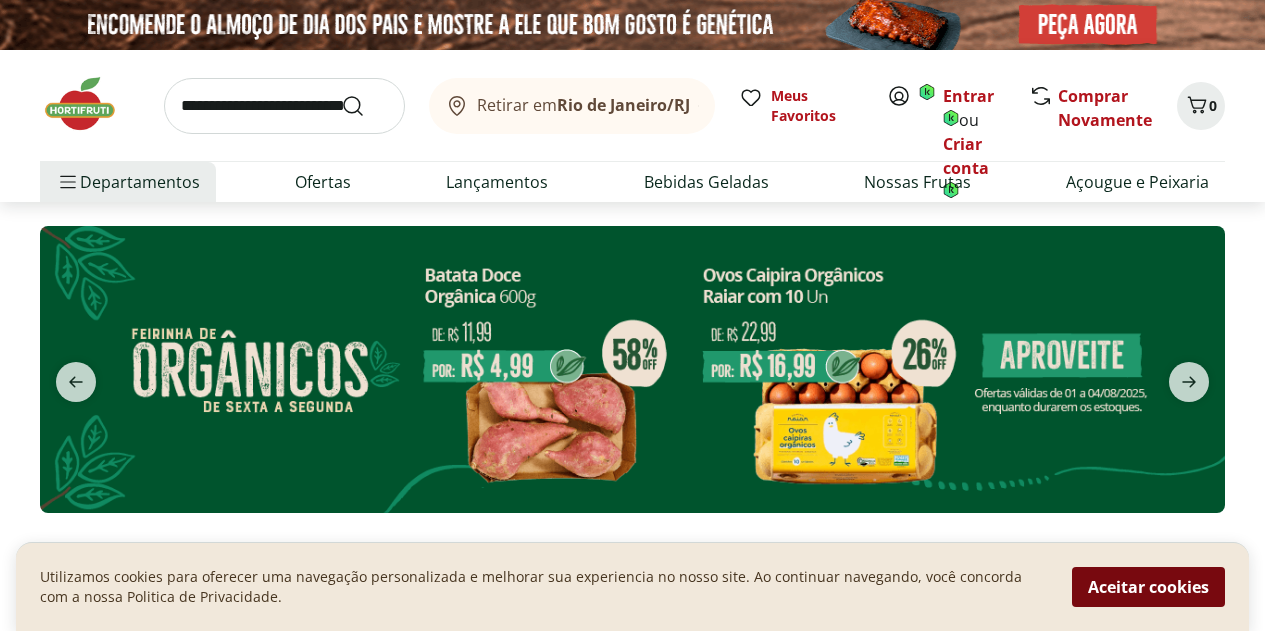click on "Aceitar cookies" at bounding box center [1148, 587] 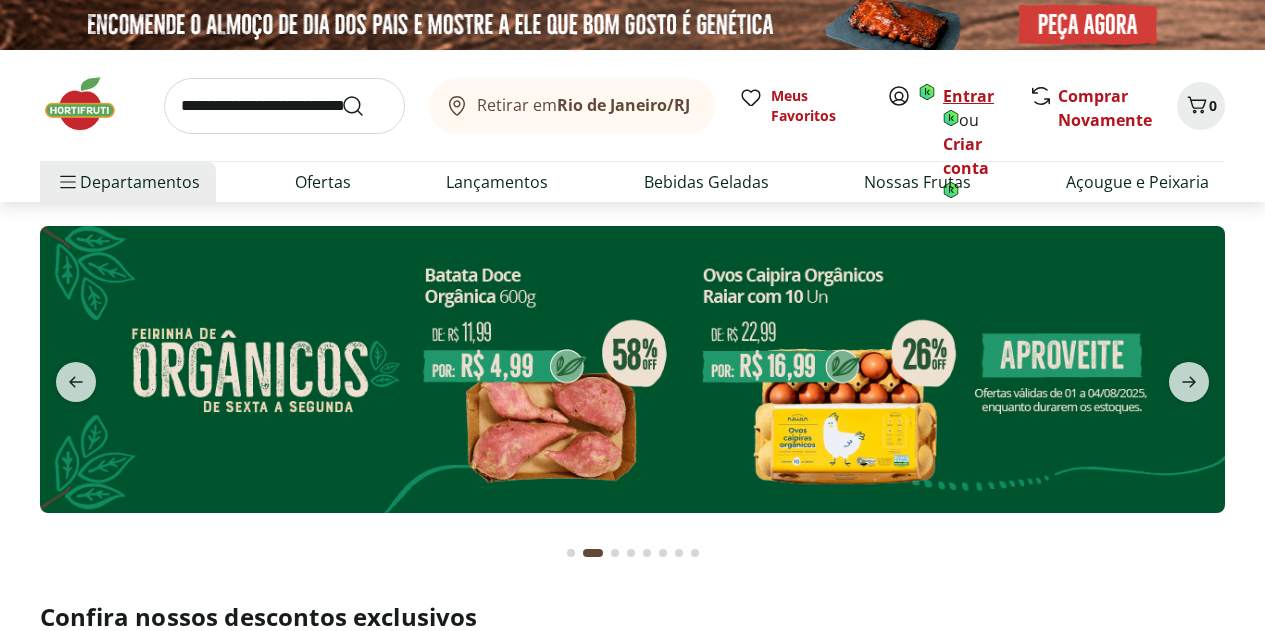 click on "Entrar" at bounding box center (968, 96) 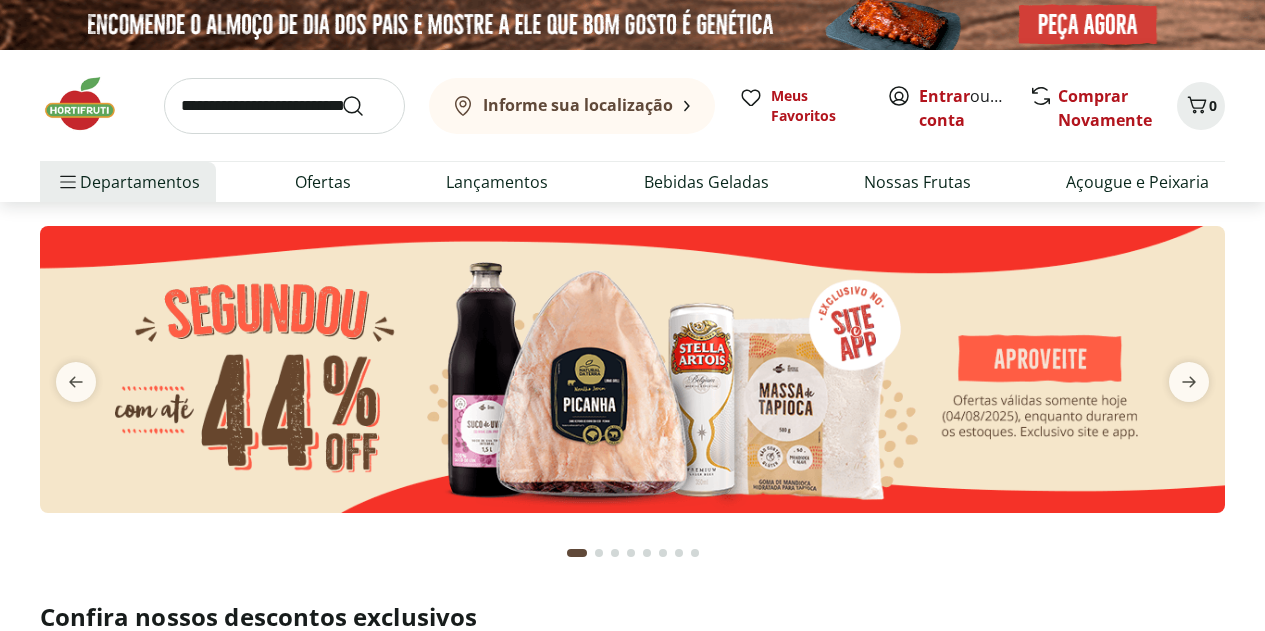 scroll, scrollTop: 0, scrollLeft: 0, axis: both 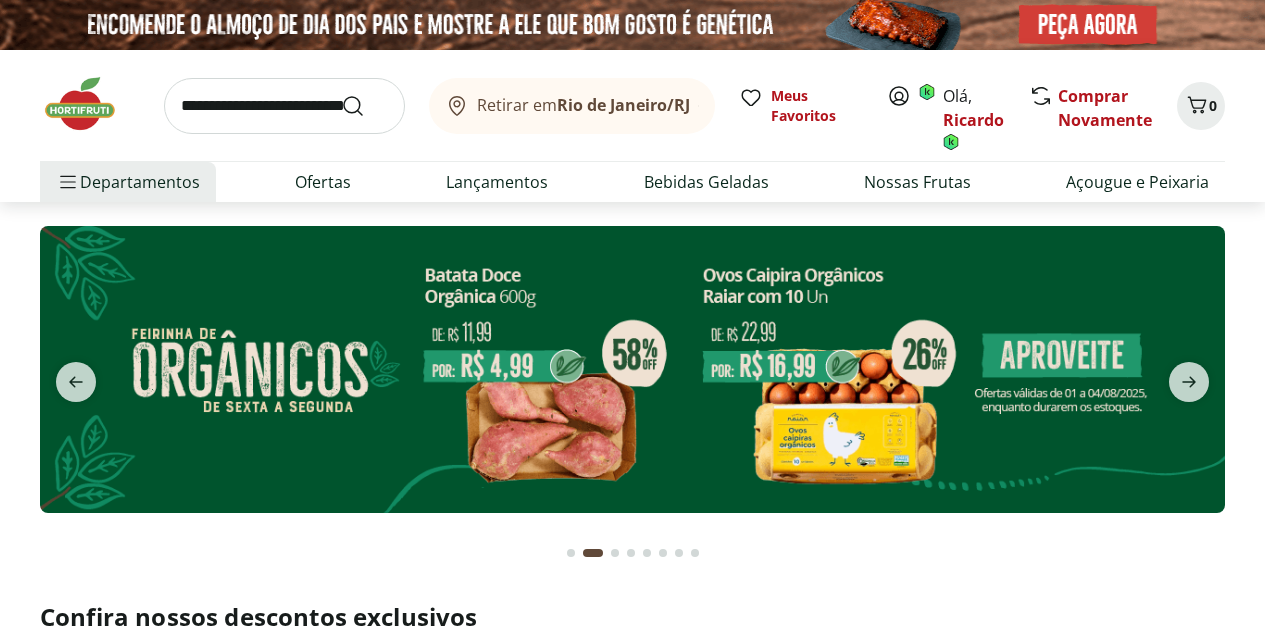 click on "Rio de Janeiro/RJ" at bounding box center [623, 105] 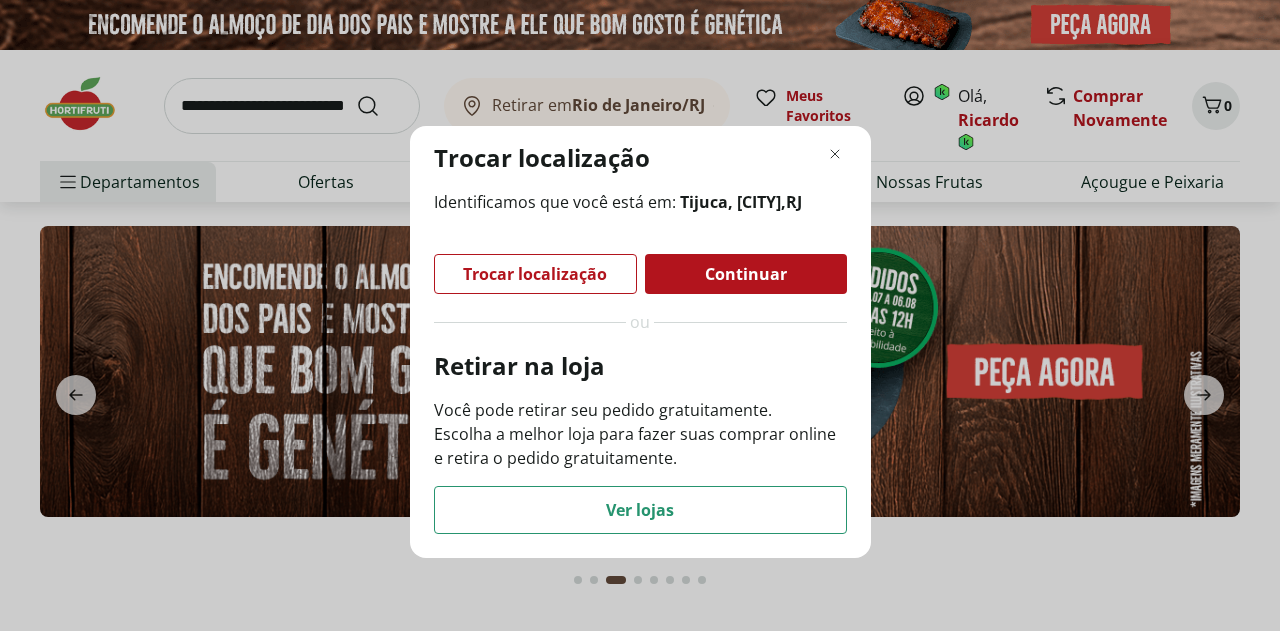 click on "Continuar" at bounding box center (746, 274) 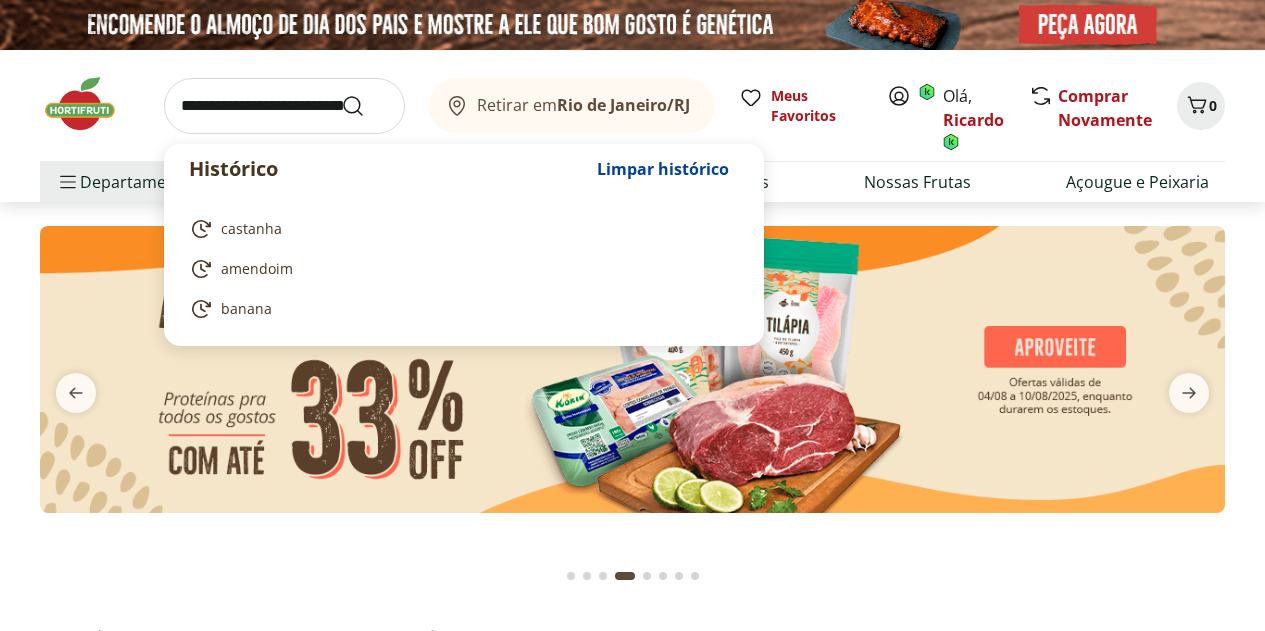 click at bounding box center [284, 106] 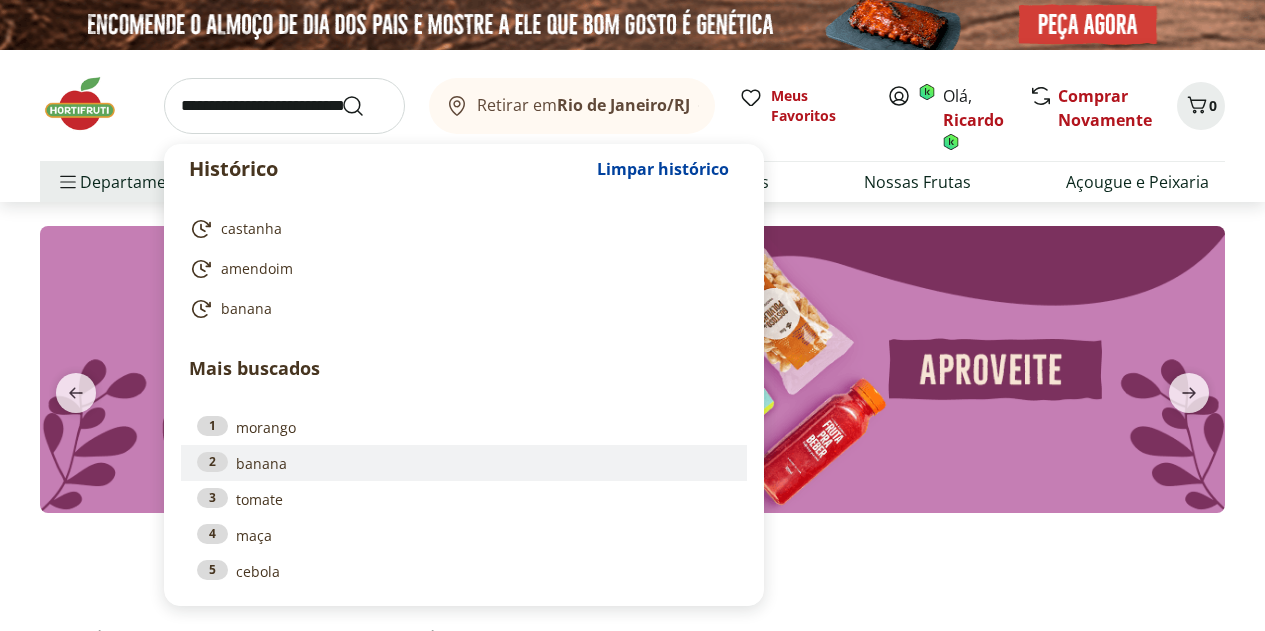 click on "2 banana" at bounding box center (464, 463) 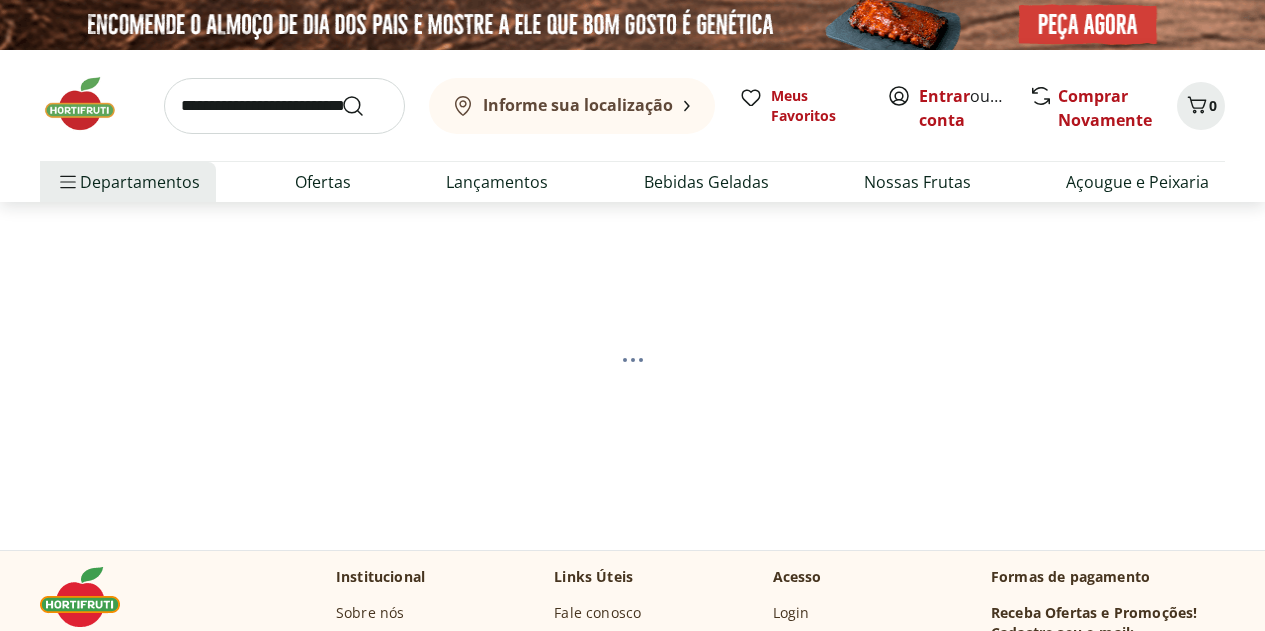 scroll, scrollTop: 0, scrollLeft: 0, axis: both 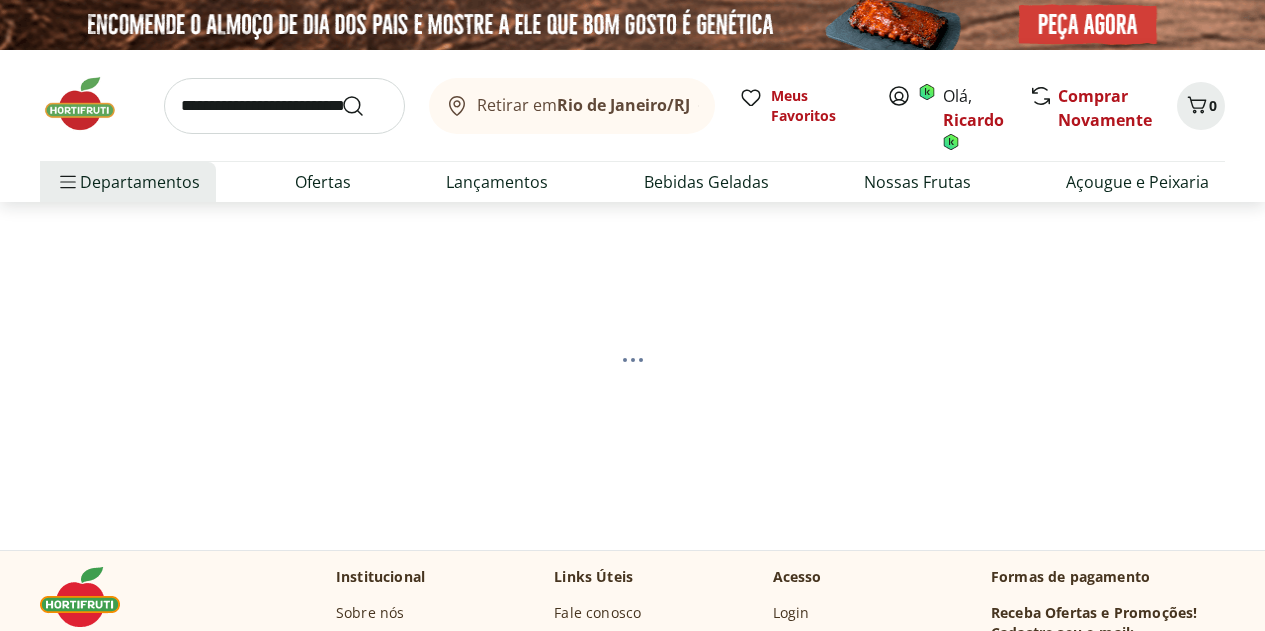 select on "**********" 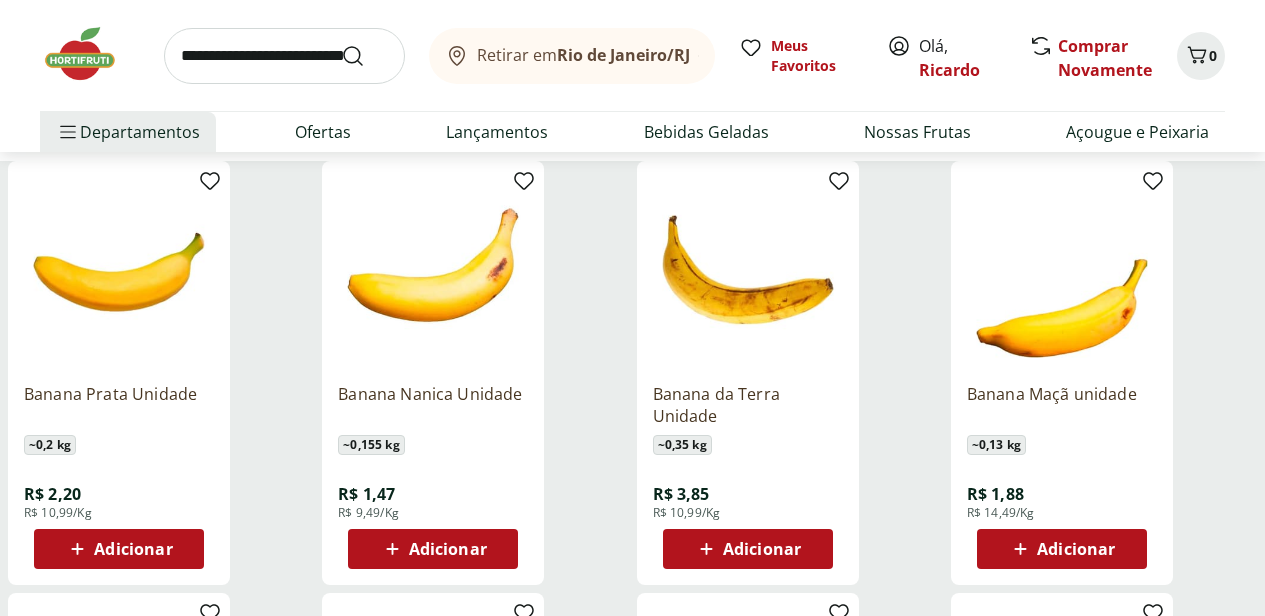 scroll, scrollTop: 238, scrollLeft: 0, axis: vertical 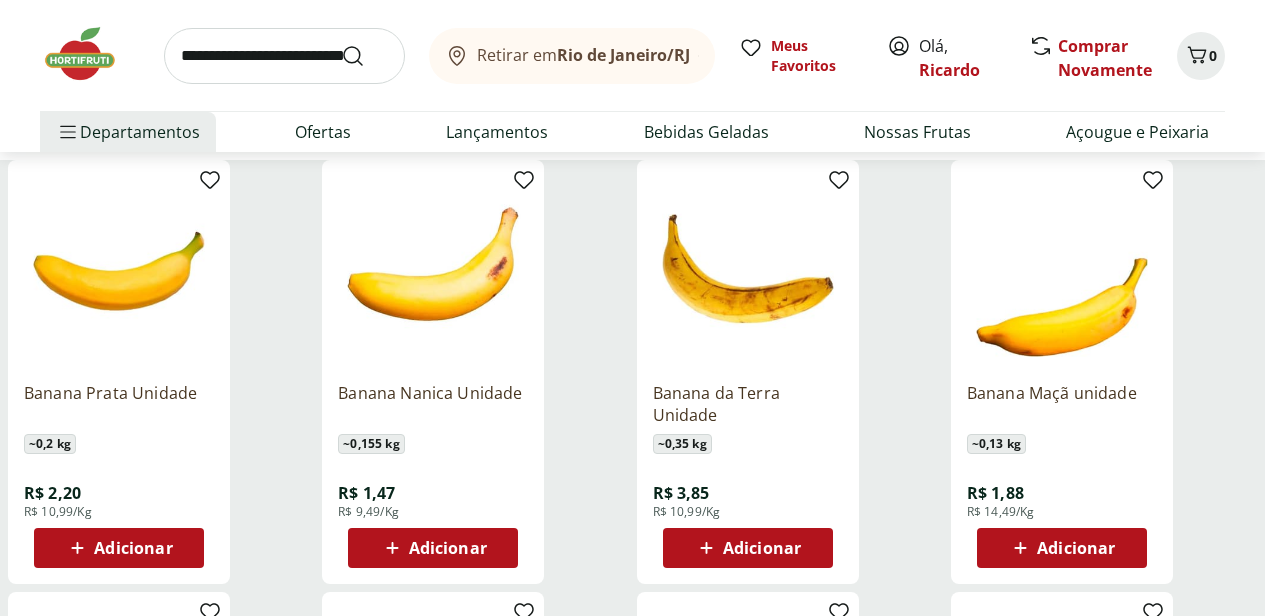 click on "Adicionar" at bounding box center (133, 548) 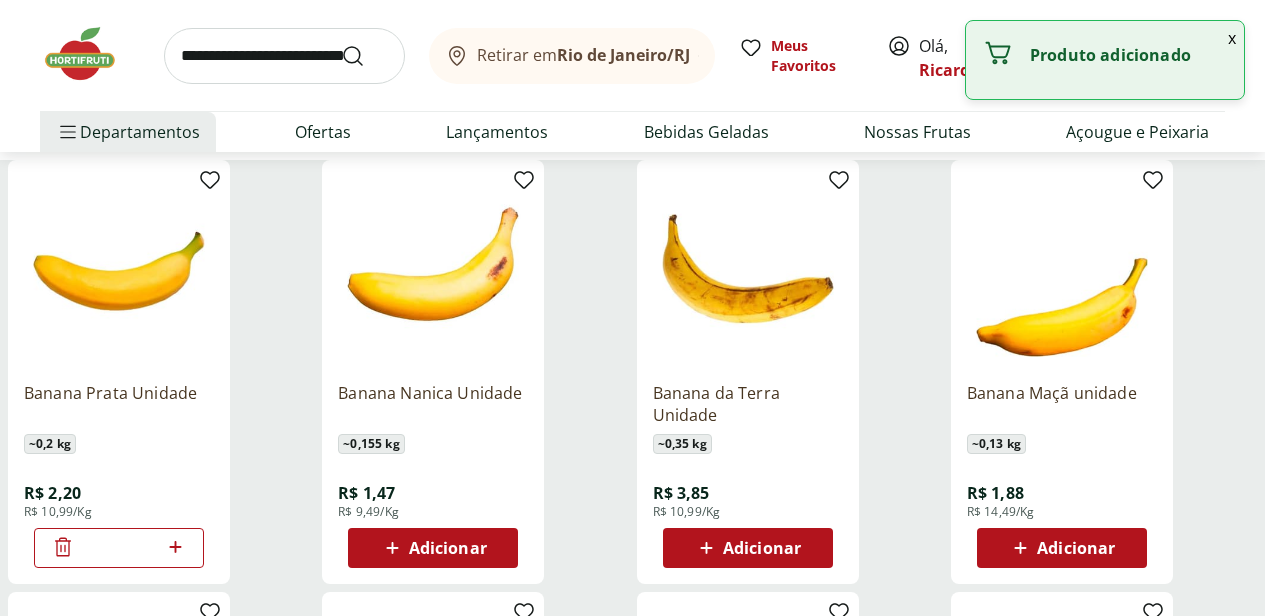 click 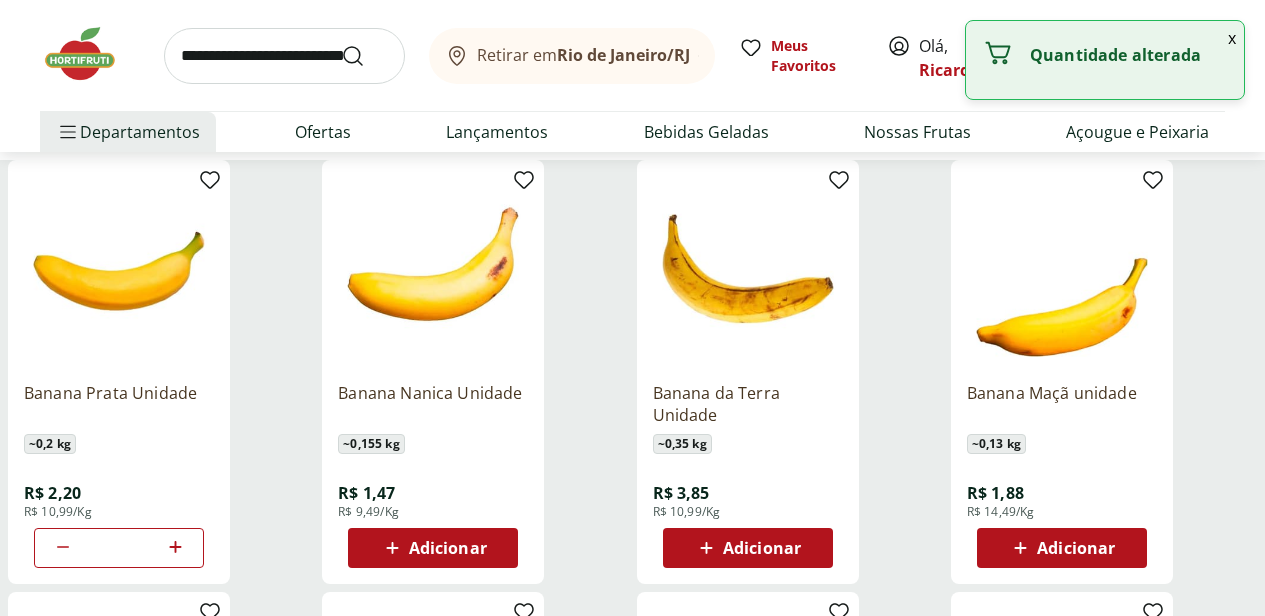 click 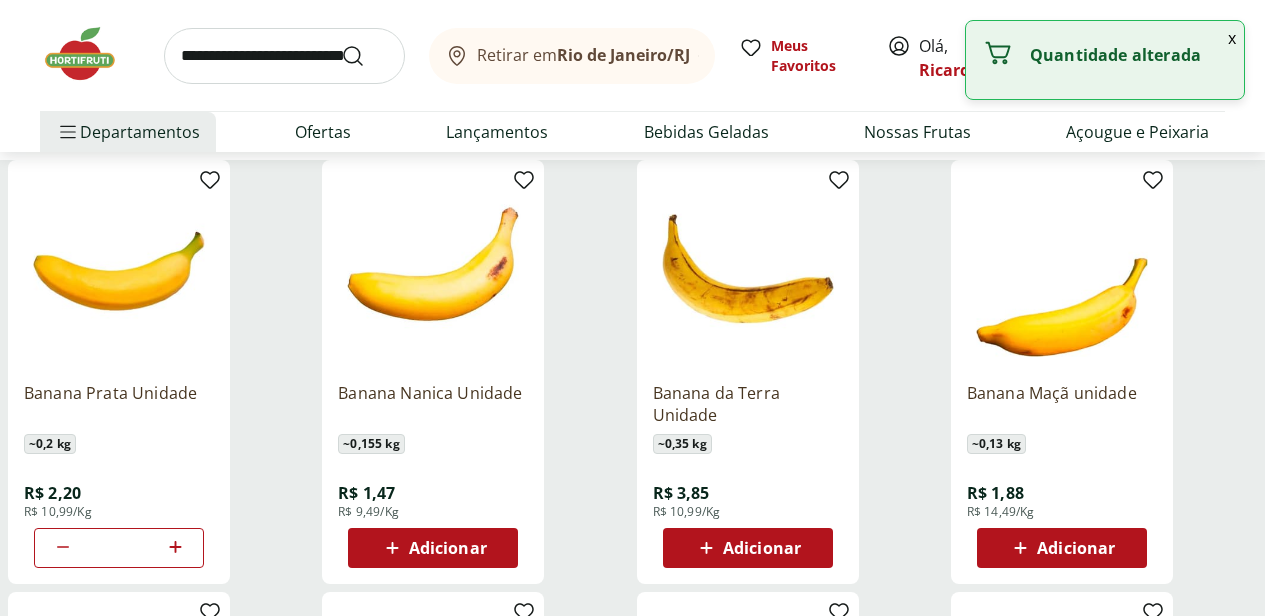 click 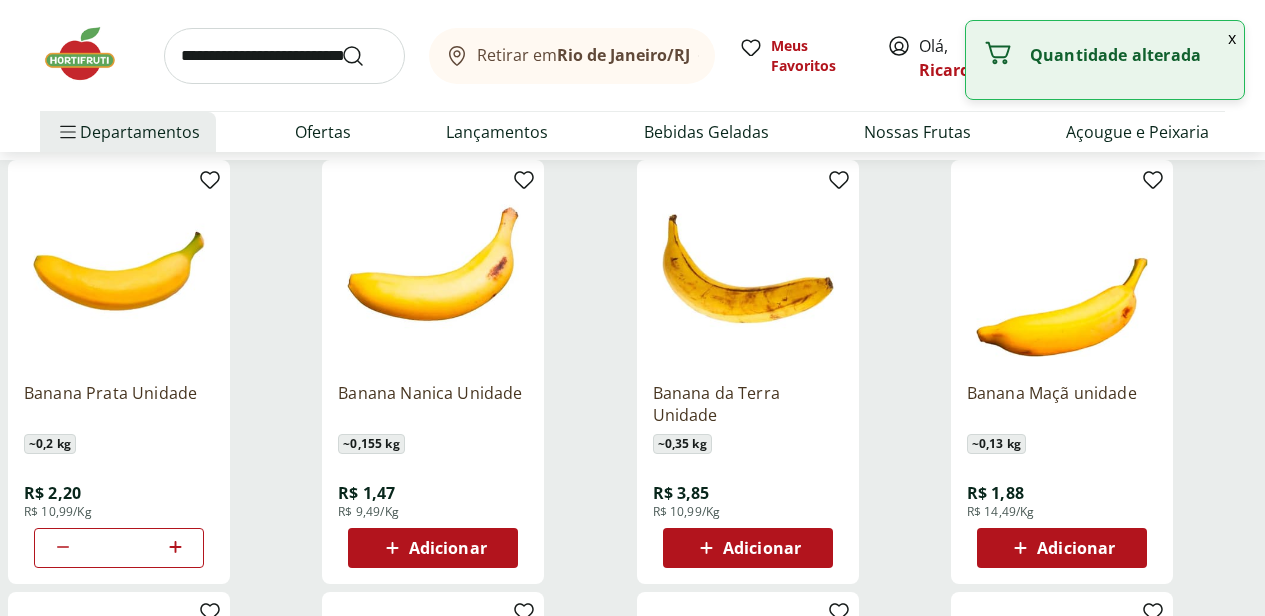 click 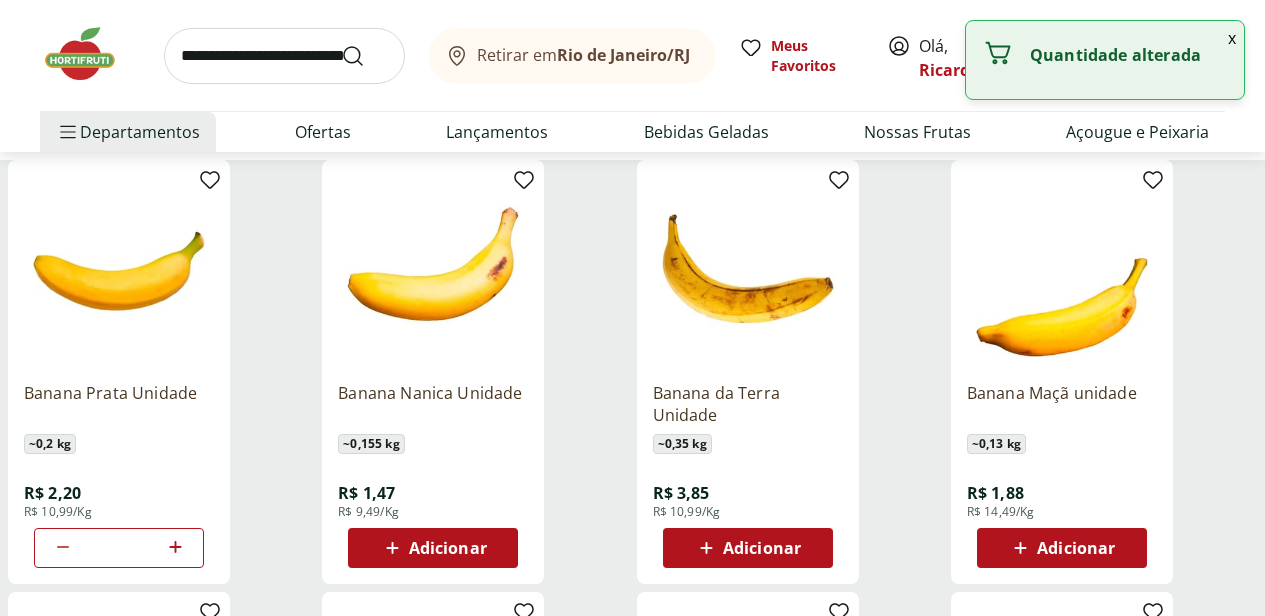 click 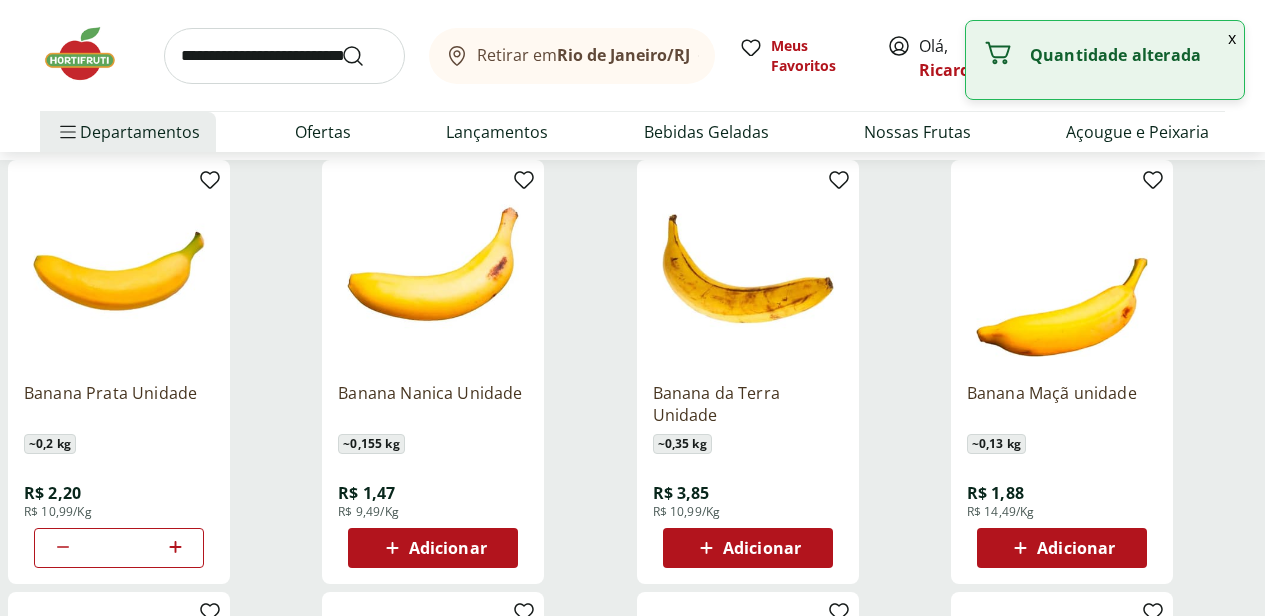 click 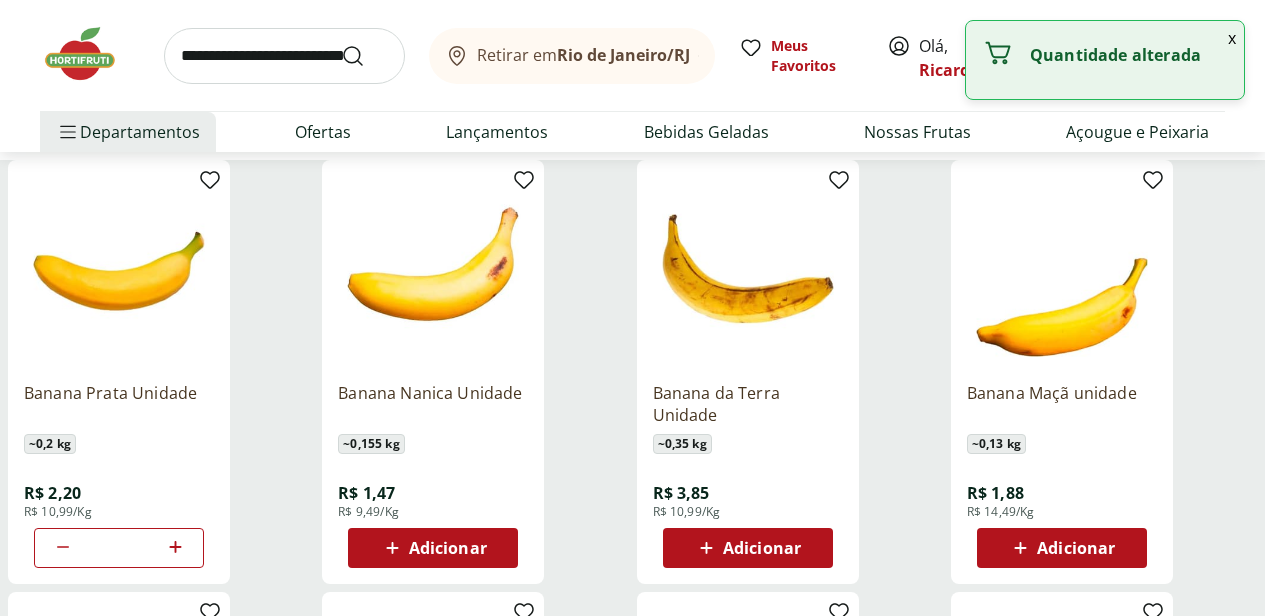click 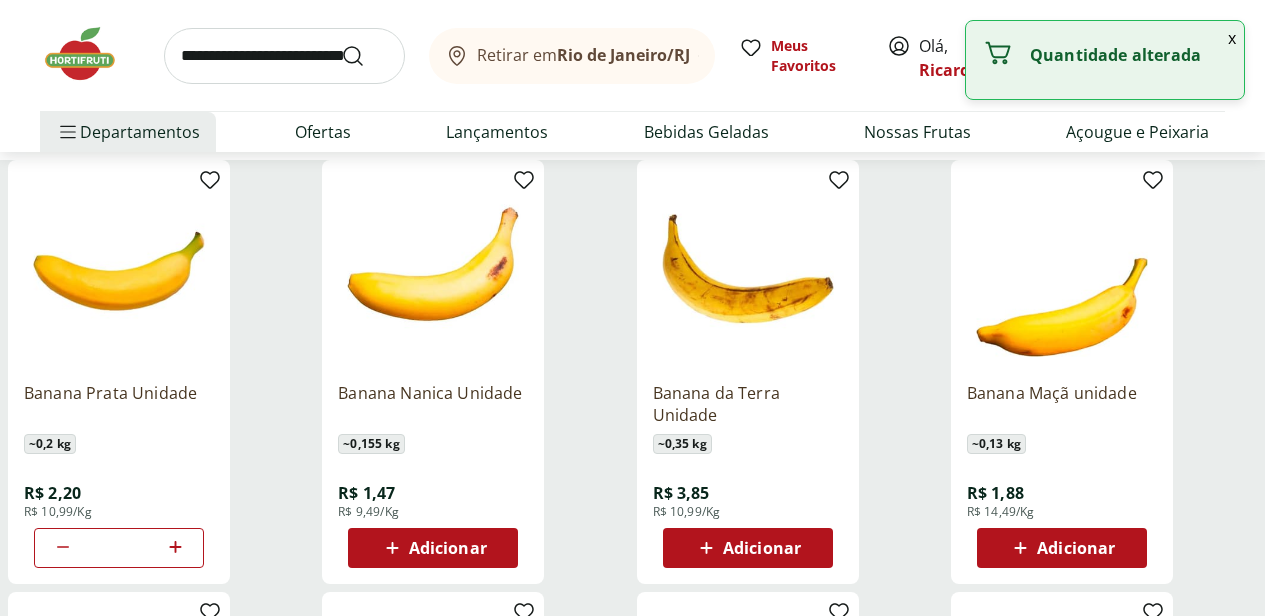 click 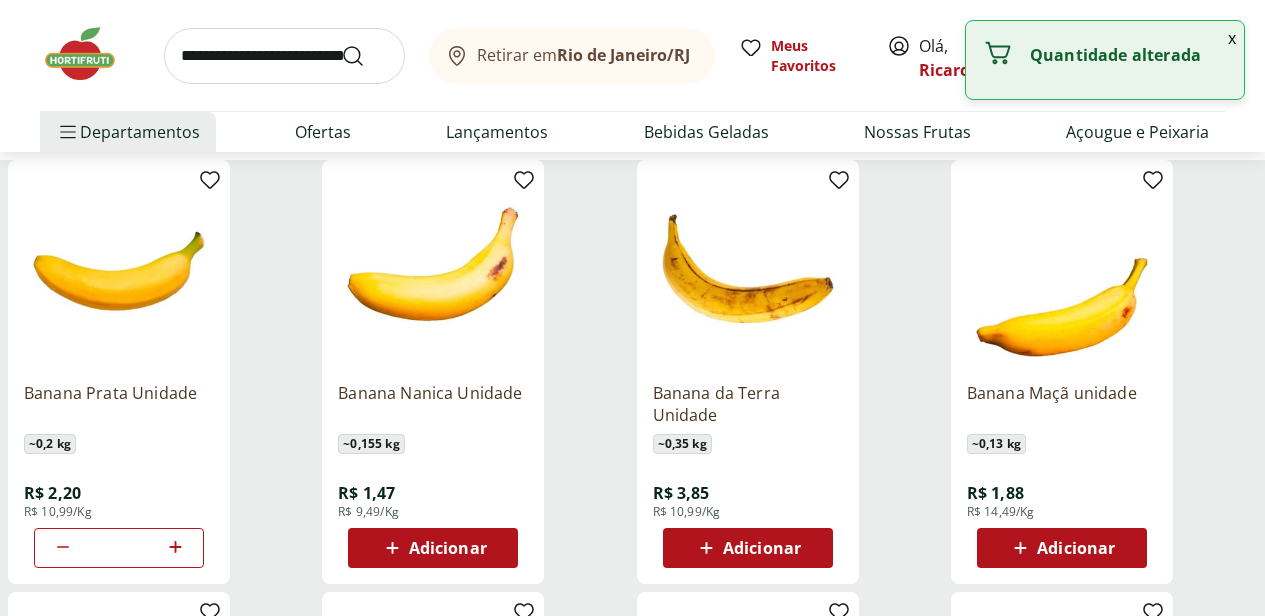 type on "**" 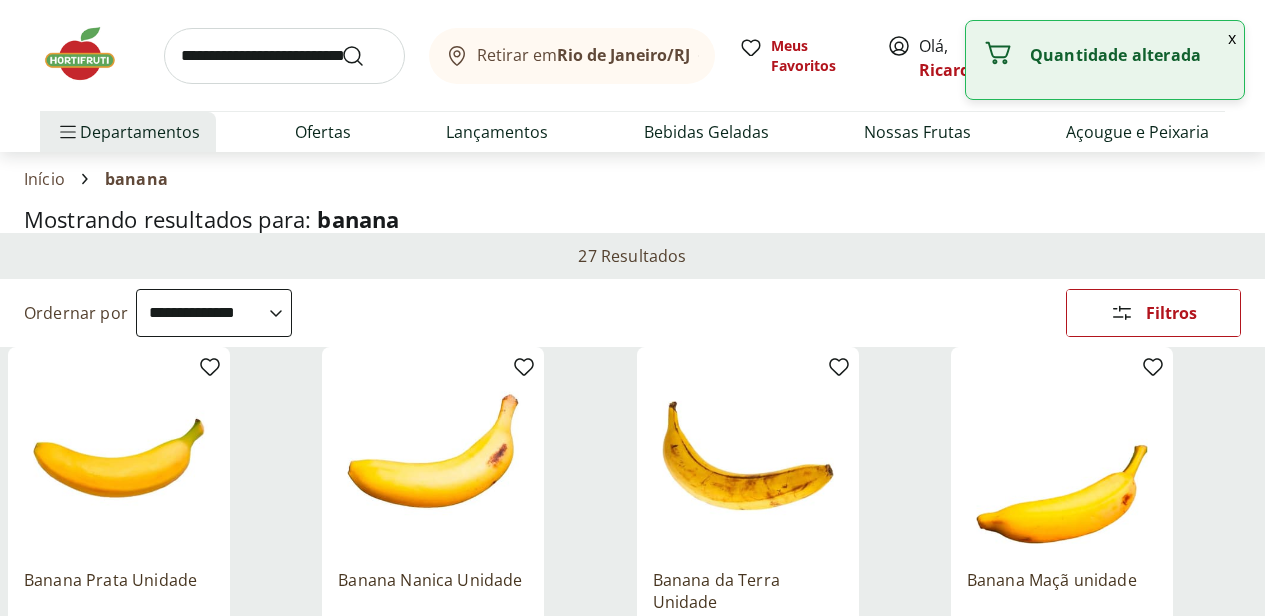 scroll, scrollTop: 0, scrollLeft: 0, axis: both 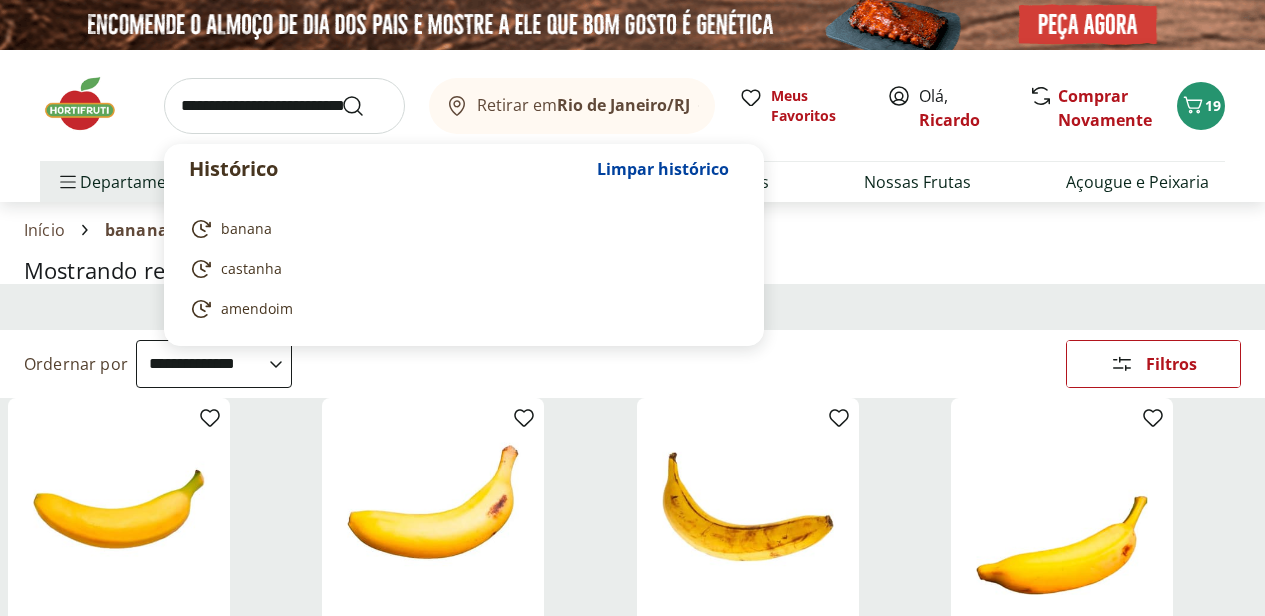 click at bounding box center [284, 106] 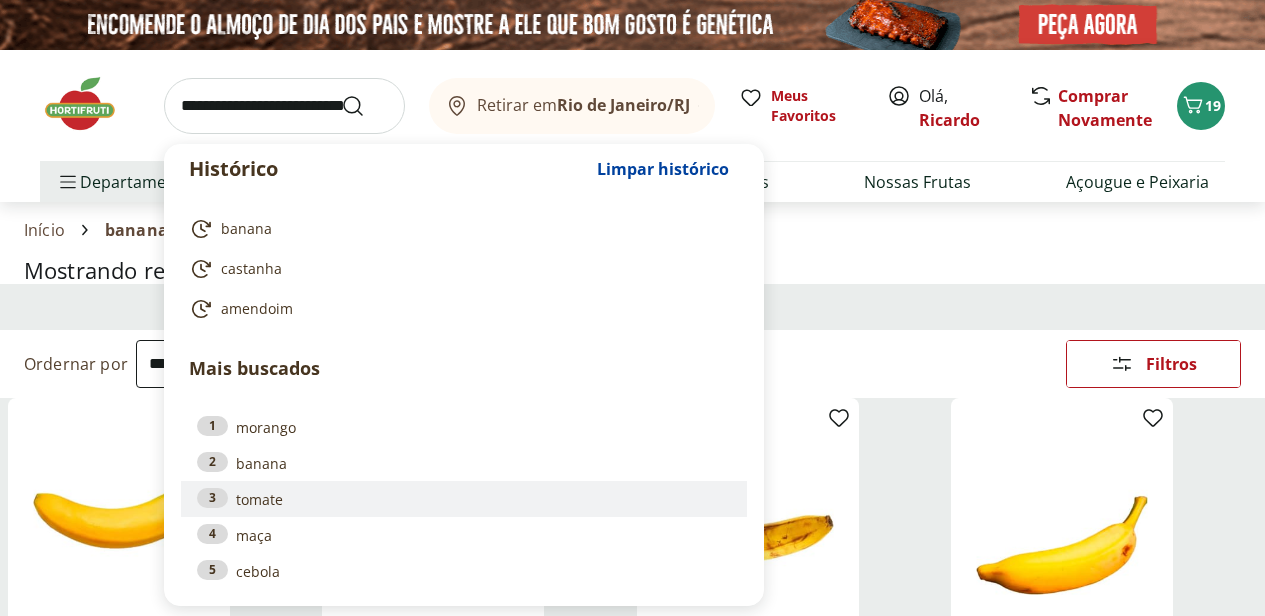 click on "3 tomate" at bounding box center (464, 499) 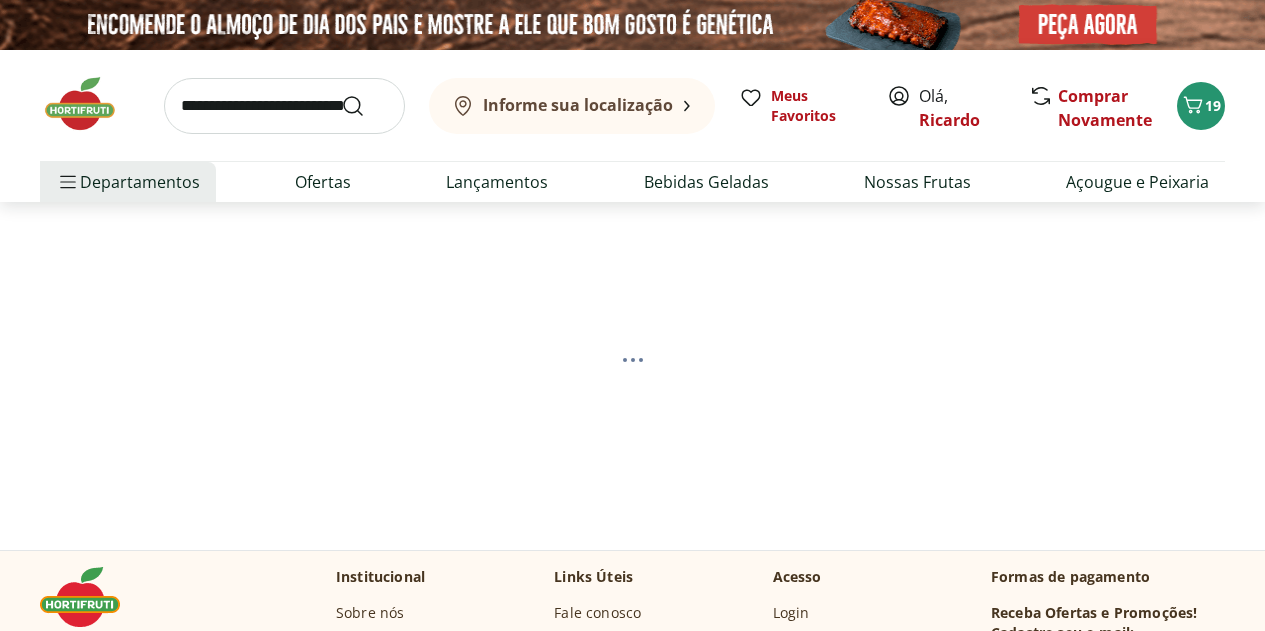 scroll, scrollTop: 0, scrollLeft: 0, axis: both 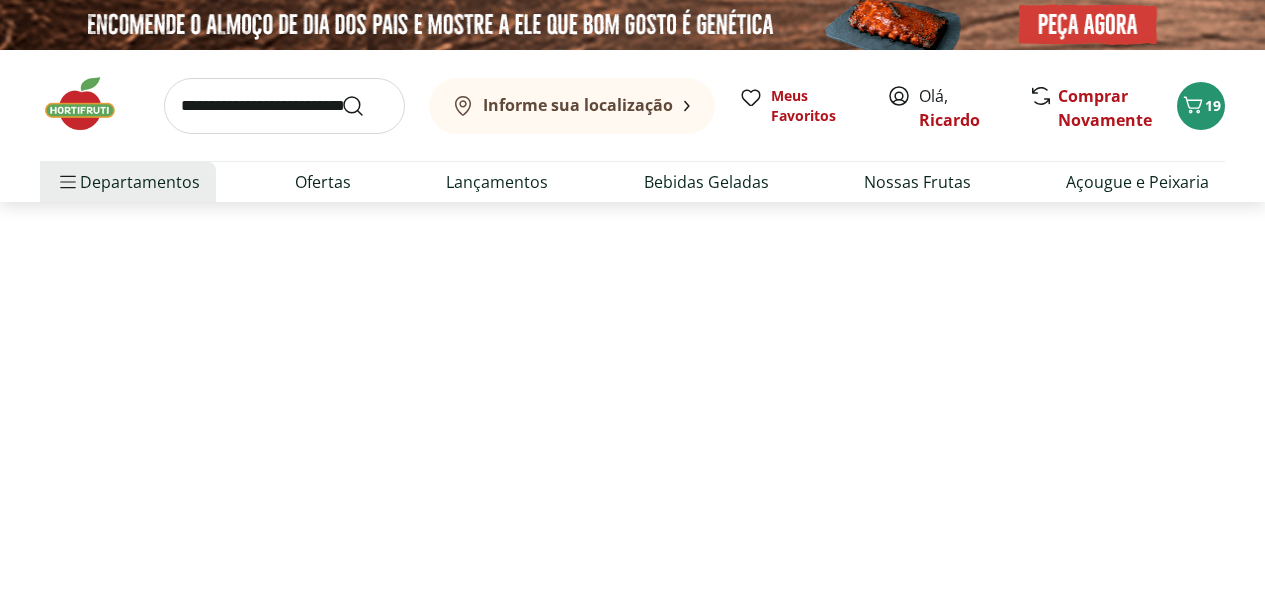 select on "**********" 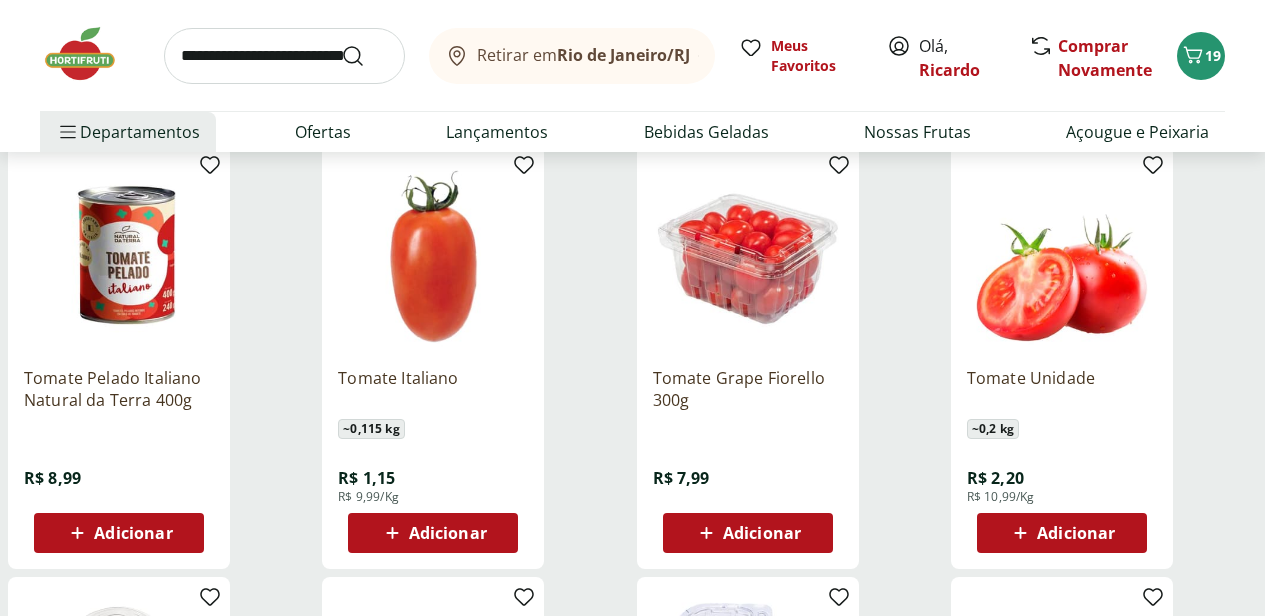 scroll, scrollTop: 252, scrollLeft: 0, axis: vertical 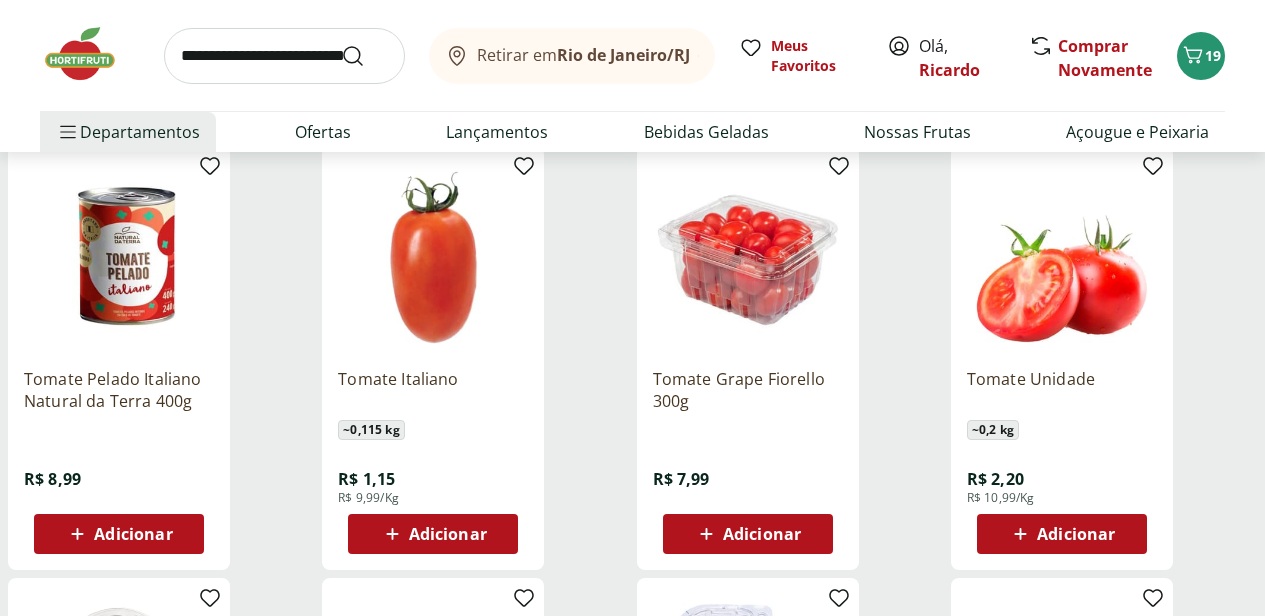 click on "Adicionar" at bounding box center (448, 534) 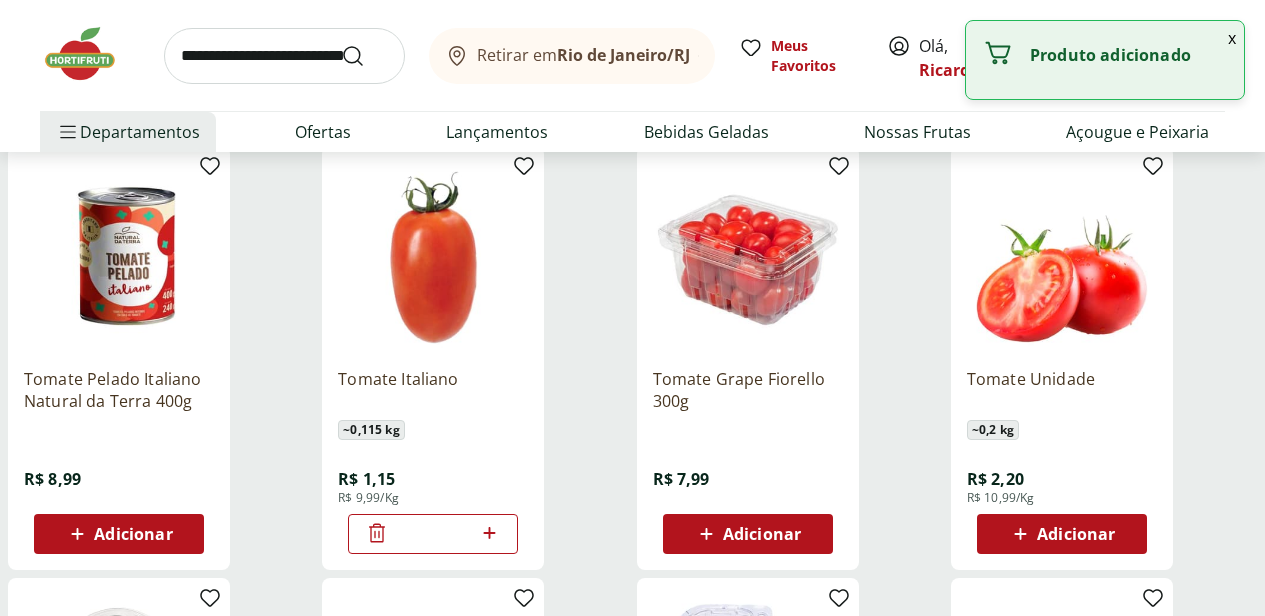 scroll, scrollTop: 0, scrollLeft: 0, axis: both 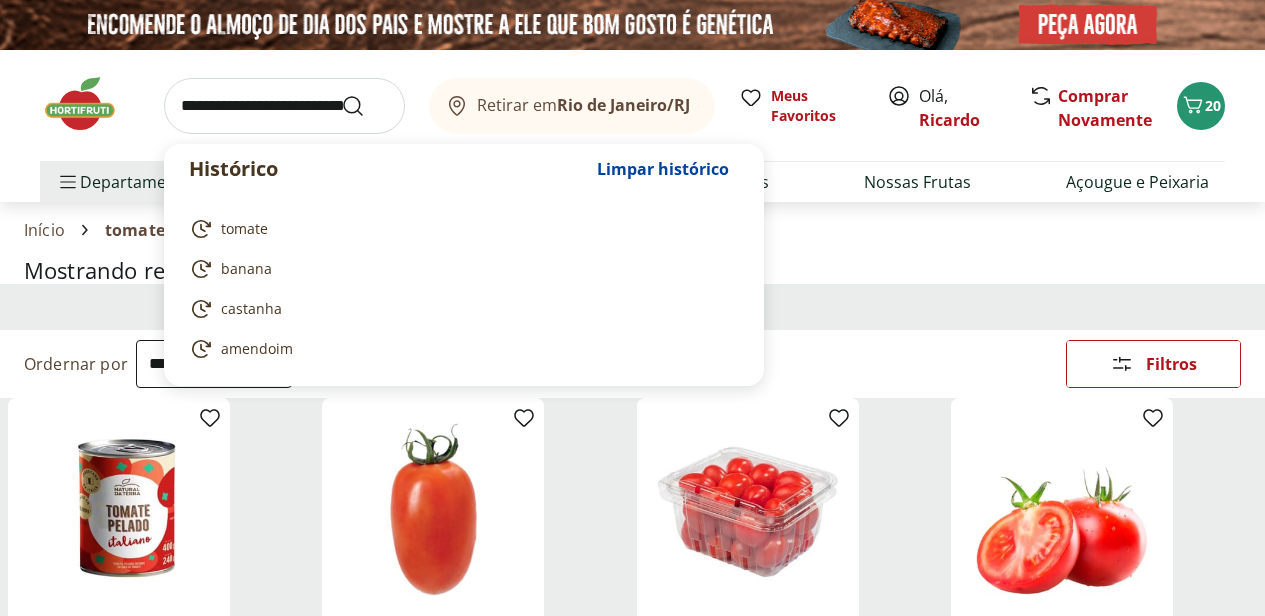 click at bounding box center (284, 106) 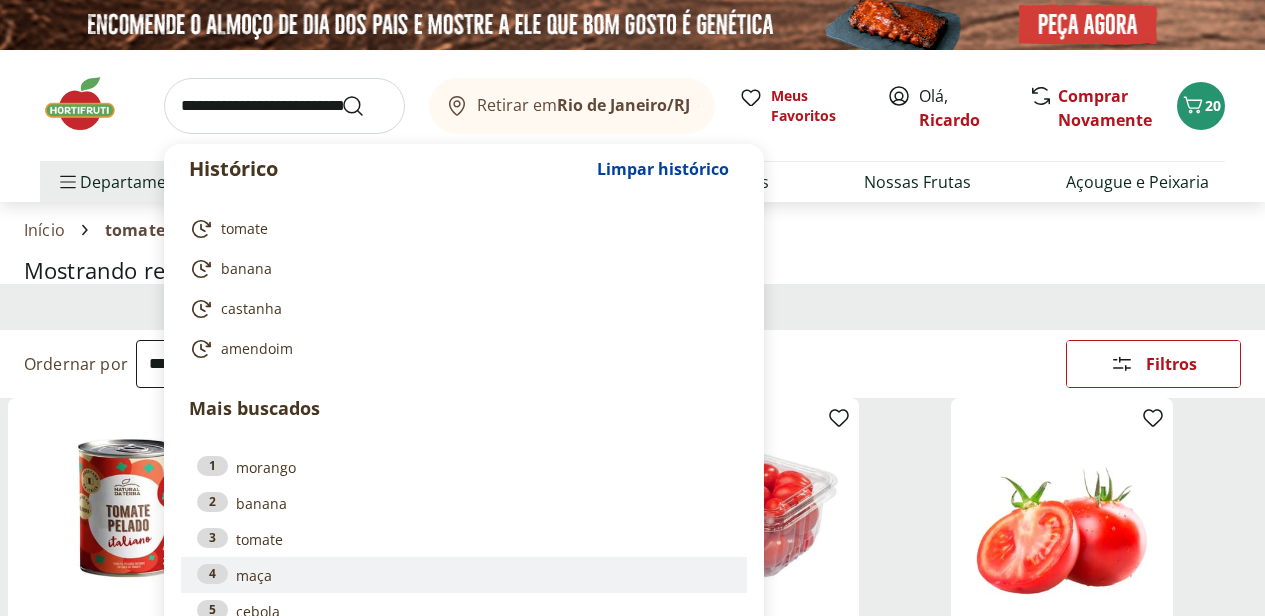 click on "4 maça" at bounding box center (464, 575) 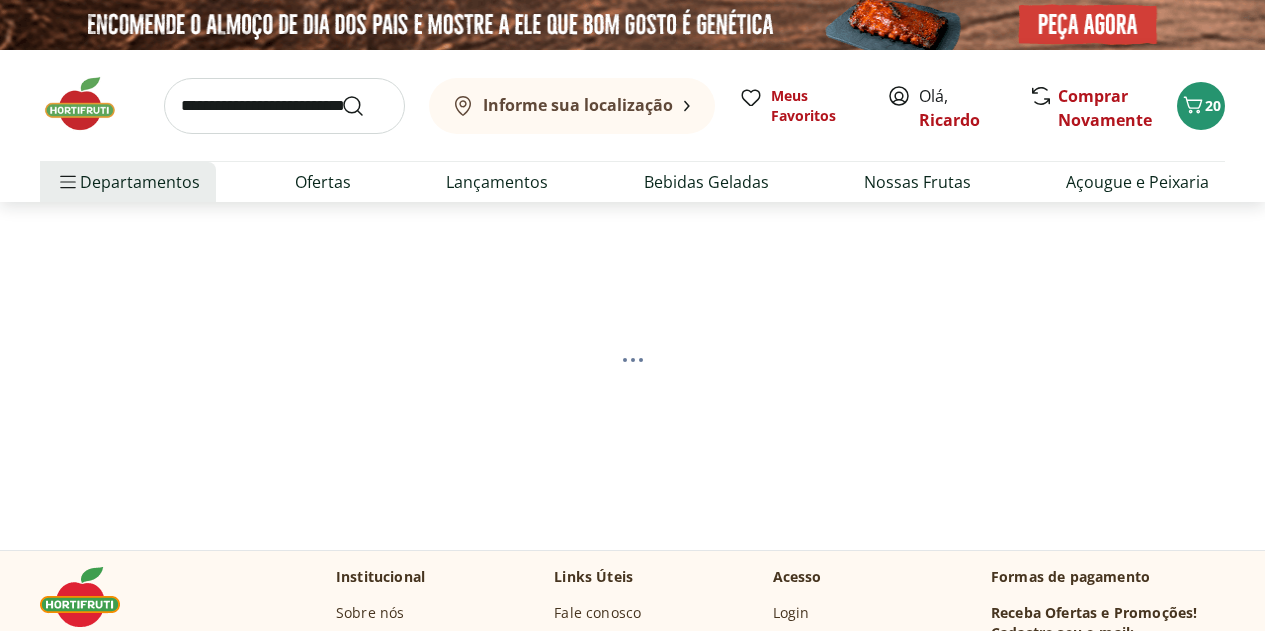 scroll, scrollTop: 0, scrollLeft: 0, axis: both 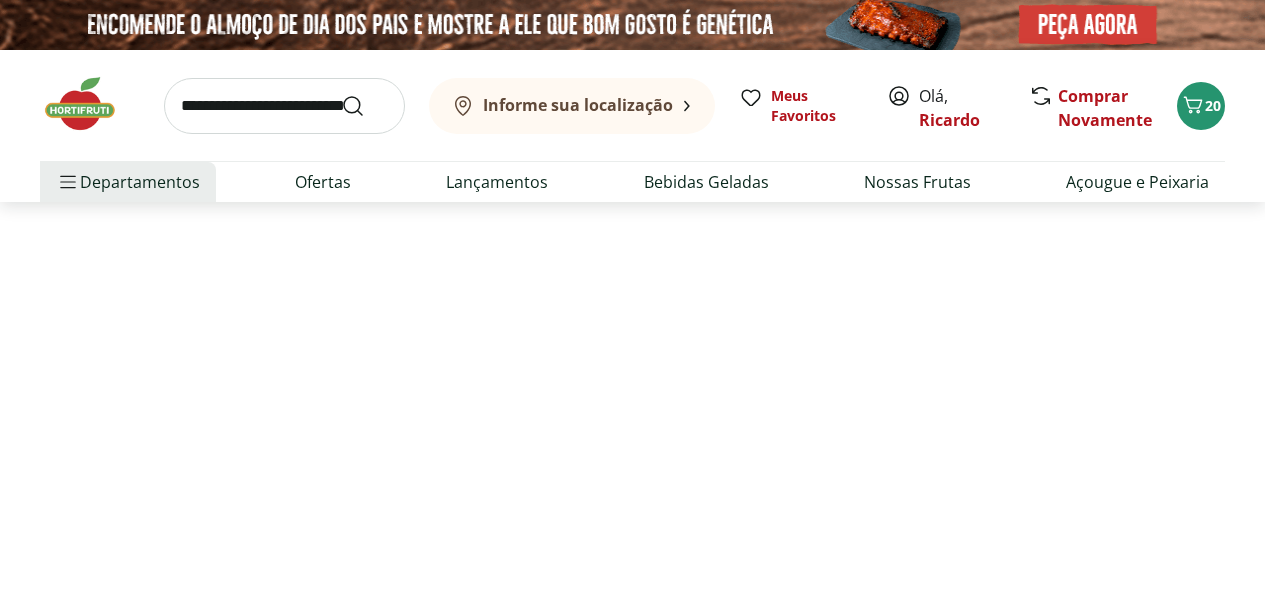 select on "**********" 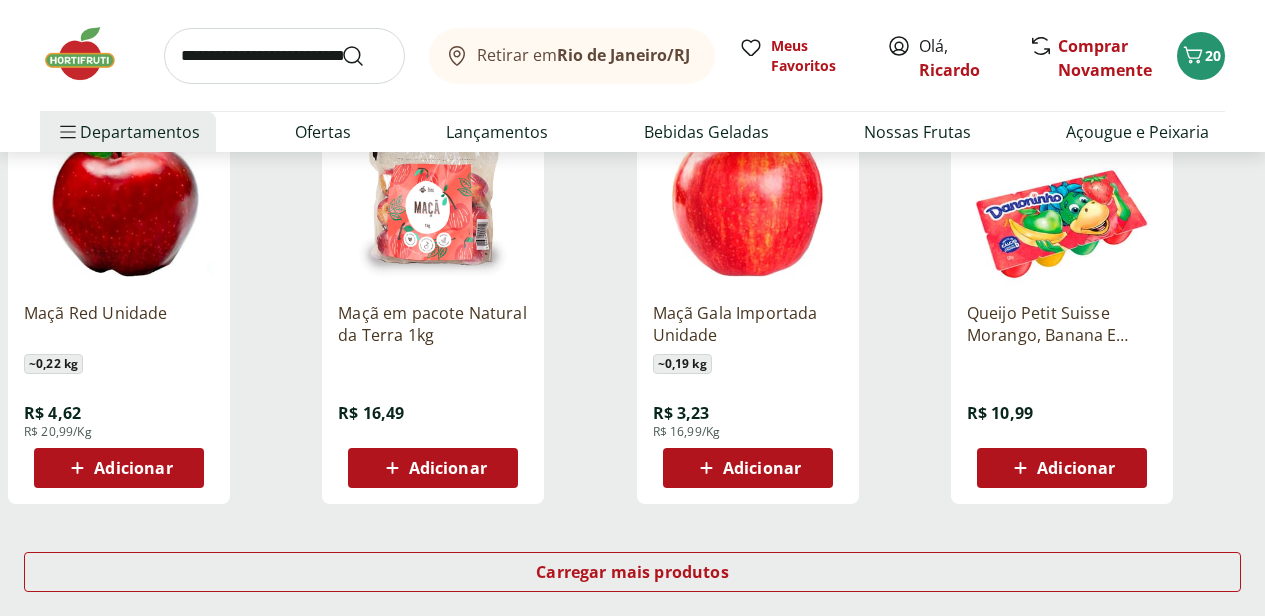 scroll, scrollTop: 1180, scrollLeft: 0, axis: vertical 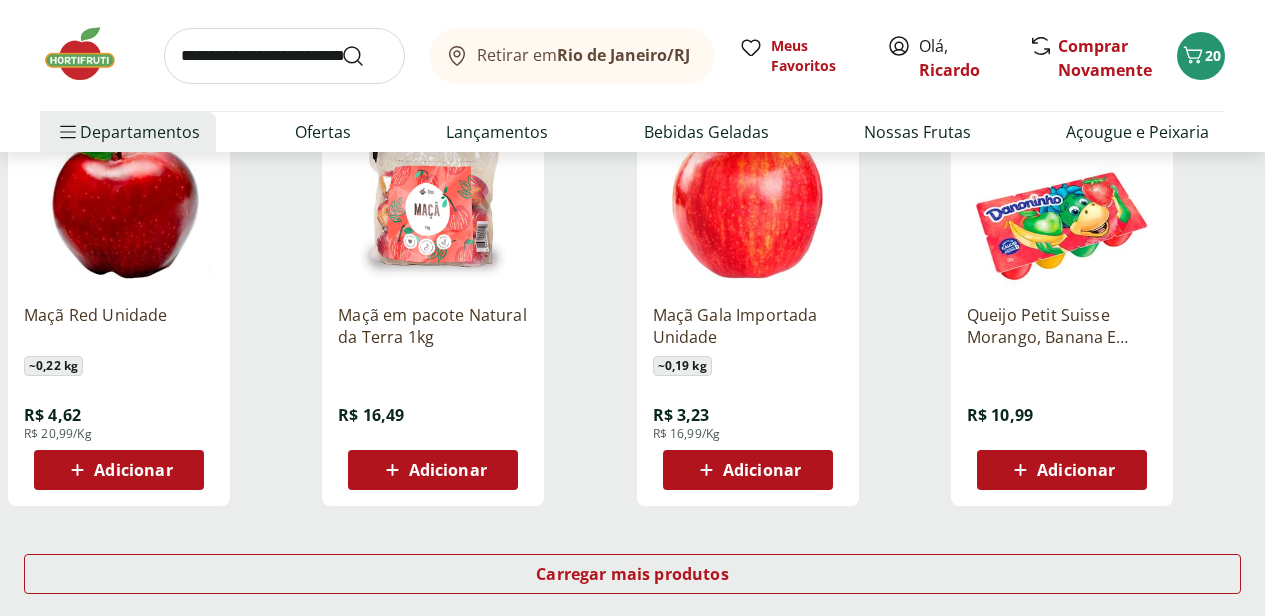 click on "Adicionar" at bounding box center [762, 470] 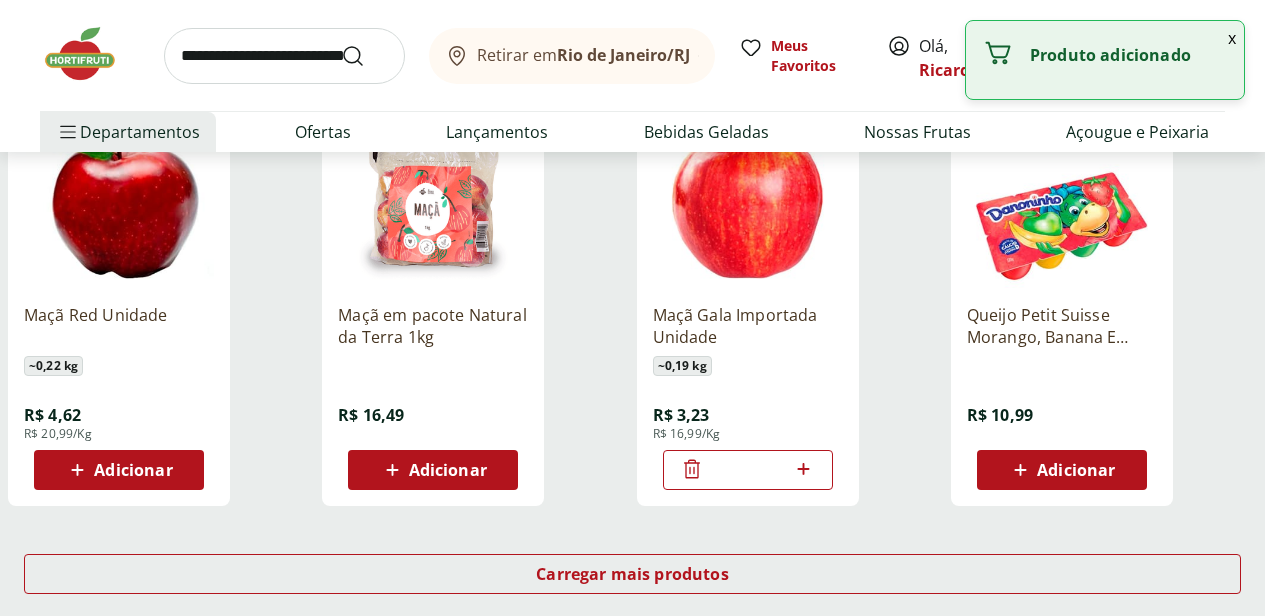 click 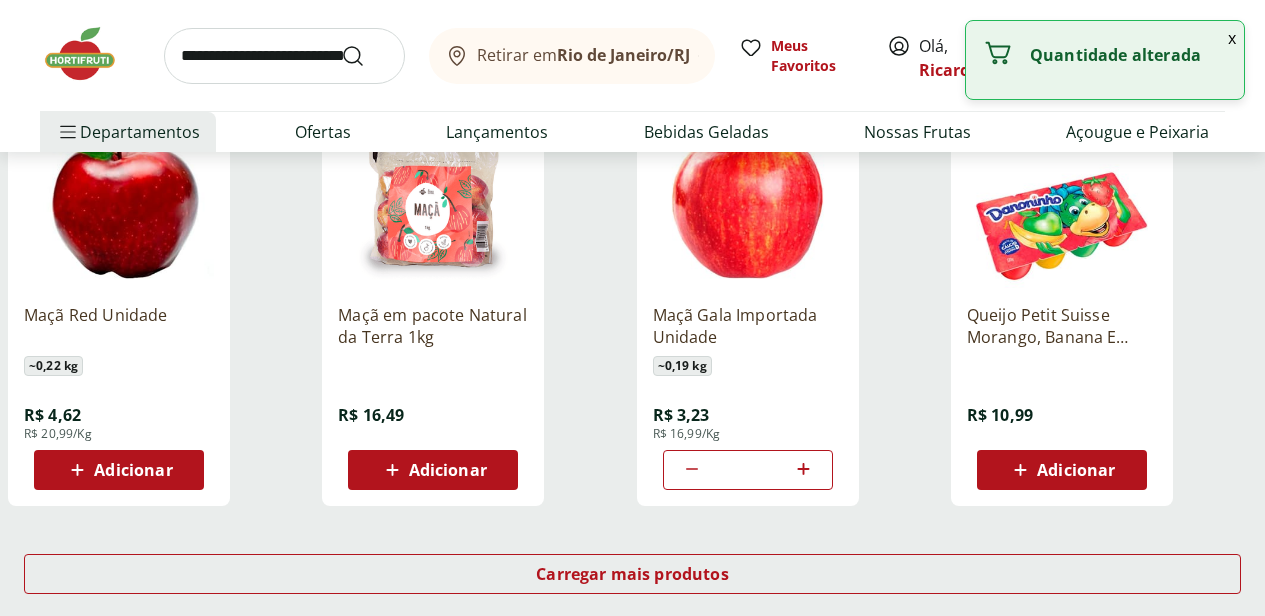 click 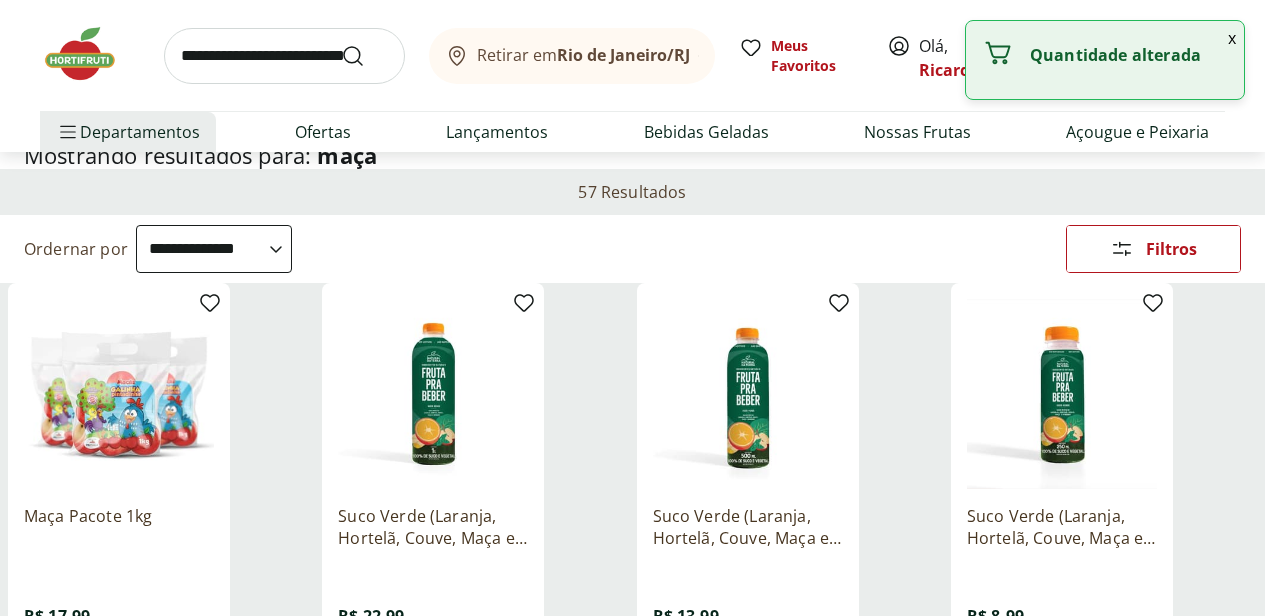 scroll, scrollTop: 0, scrollLeft: 0, axis: both 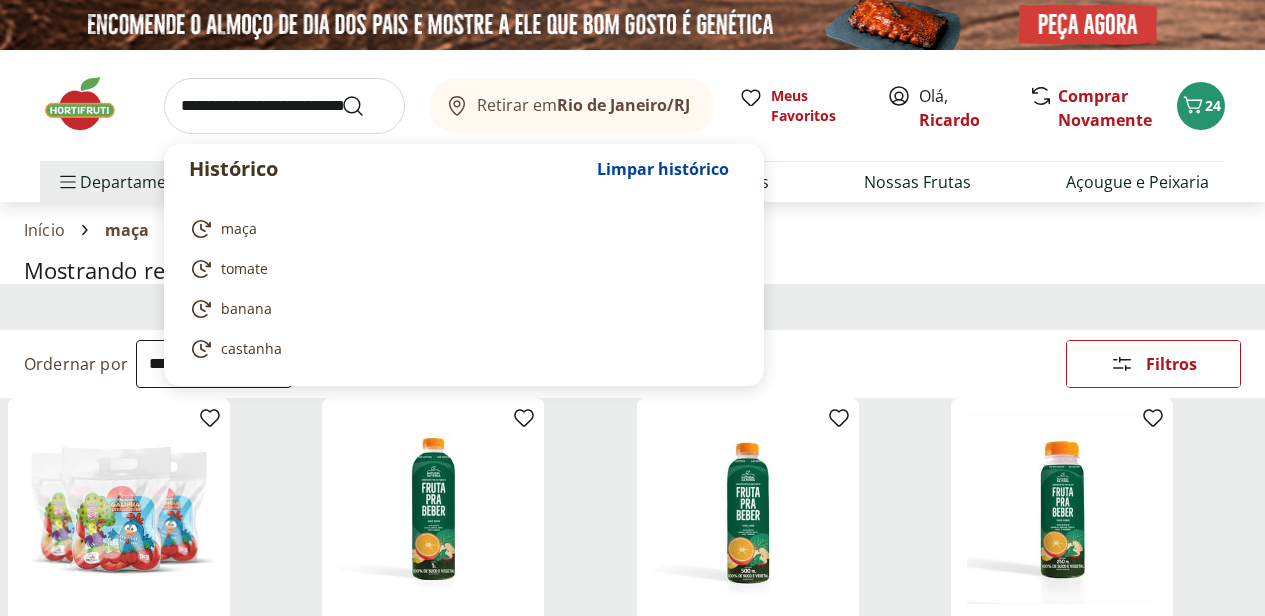click at bounding box center (284, 106) 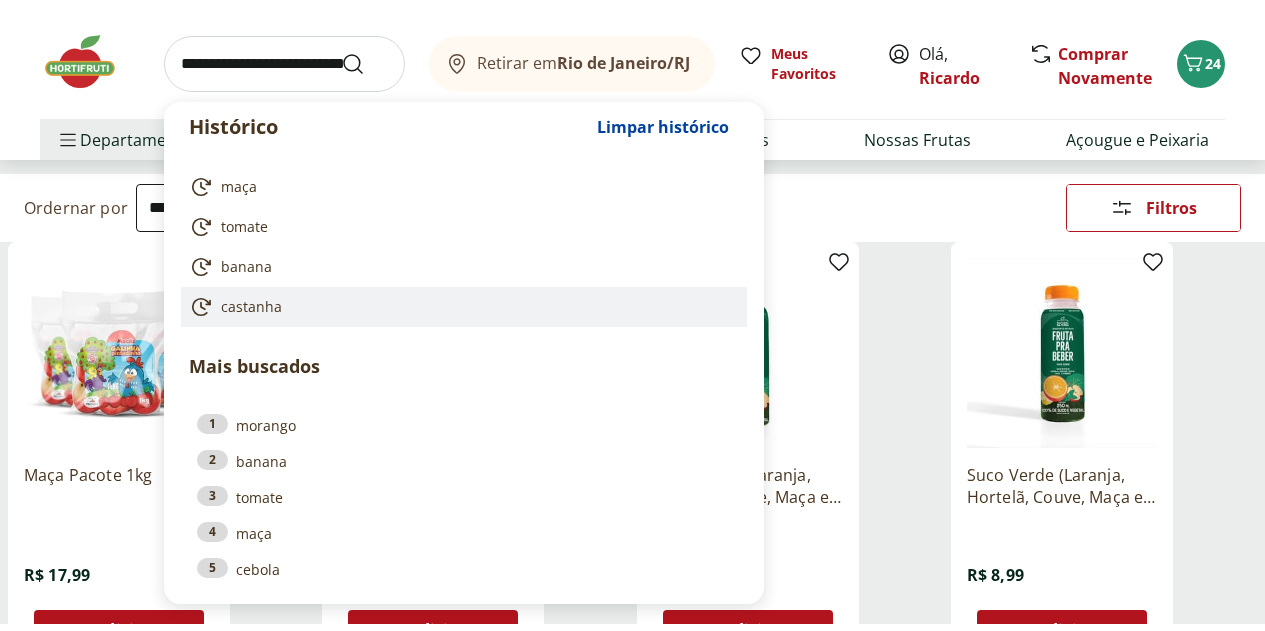 scroll, scrollTop: 0, scrollLeft: 0, axis: both 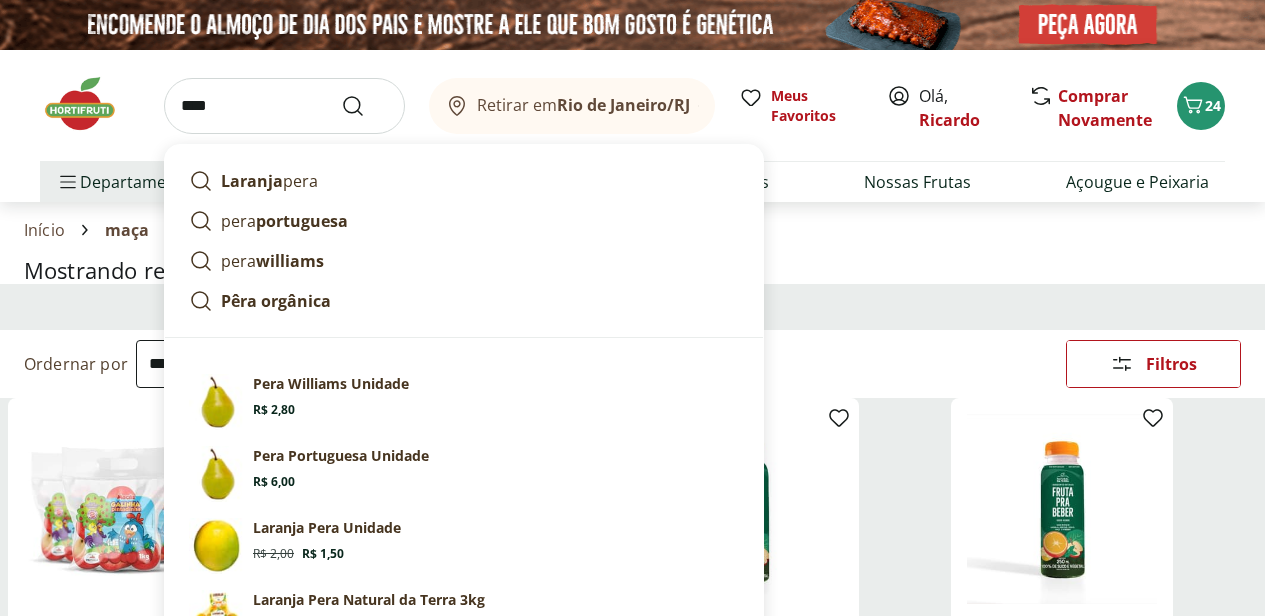 type on "****" 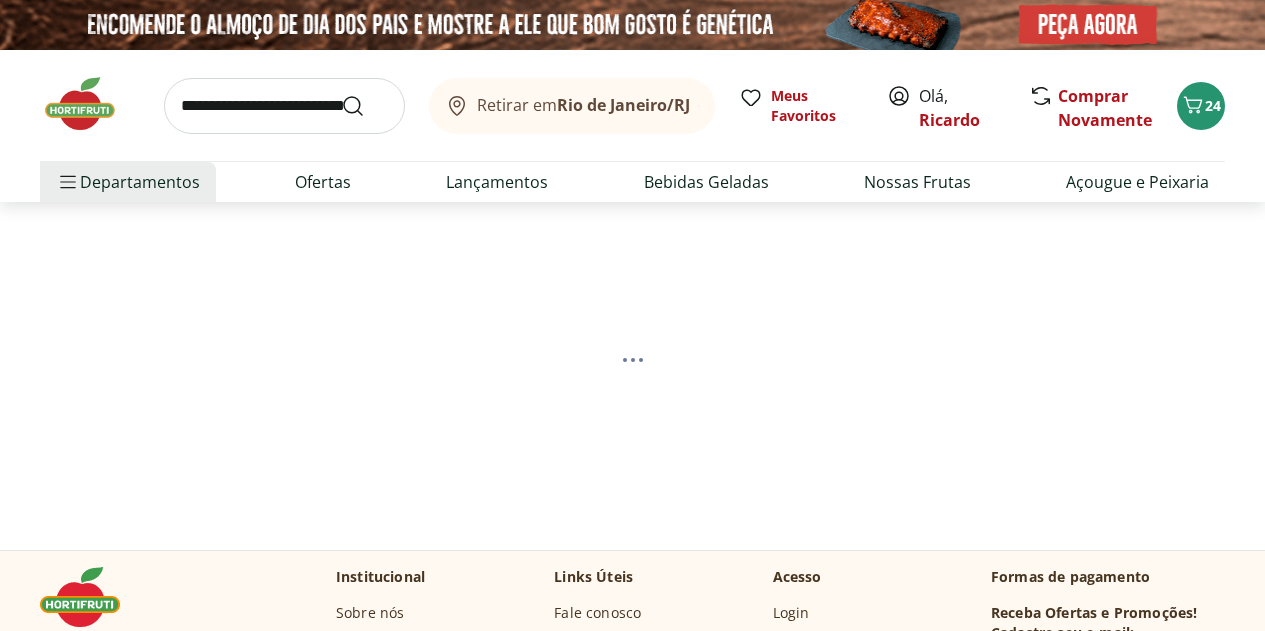 select on "**********" 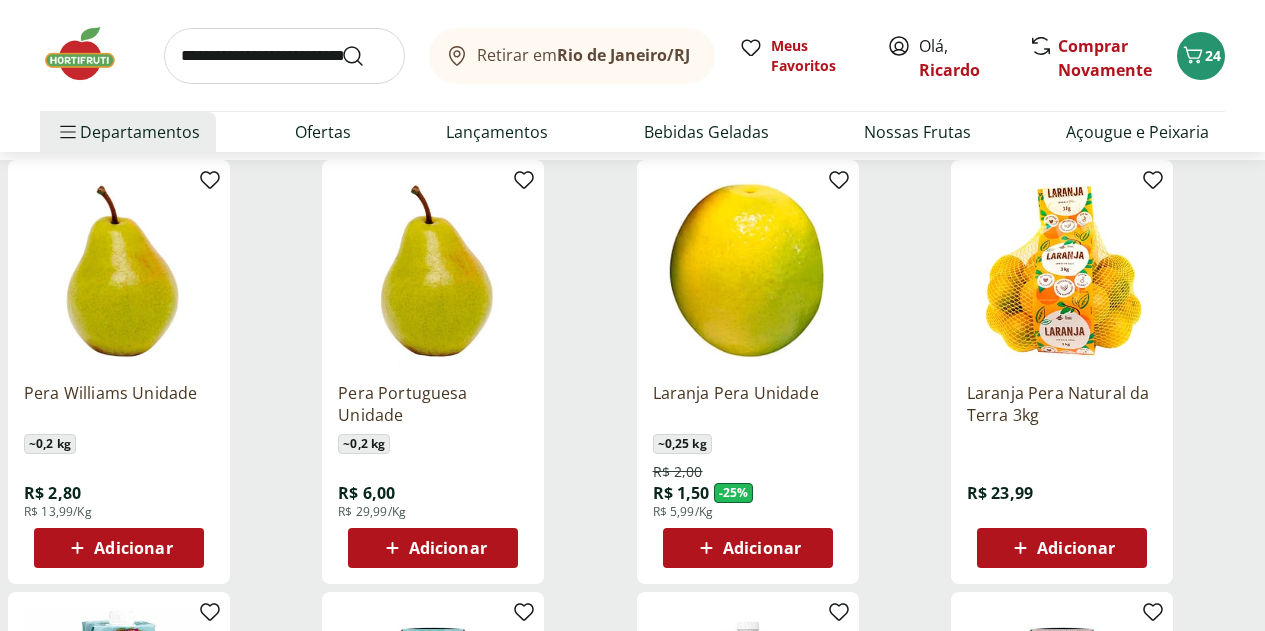 scroll, scrollTop: 227, scrollLeft: 0, axis: vertical 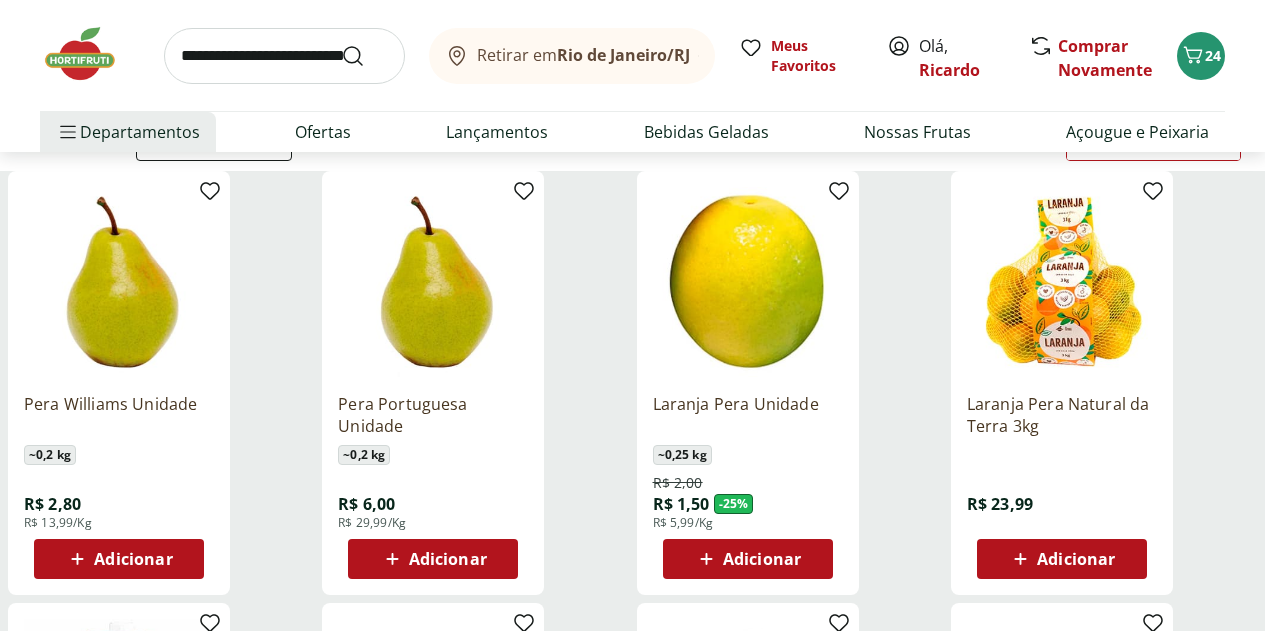 click on "Adicionar" at bounding box center (133, 559) 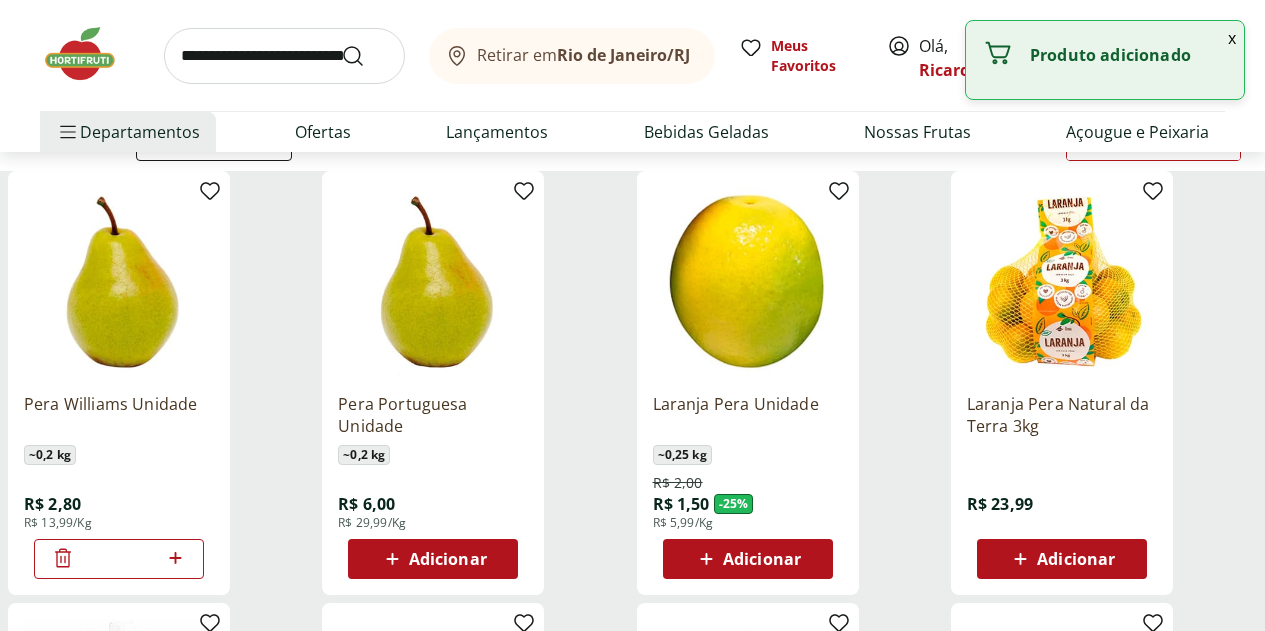 click 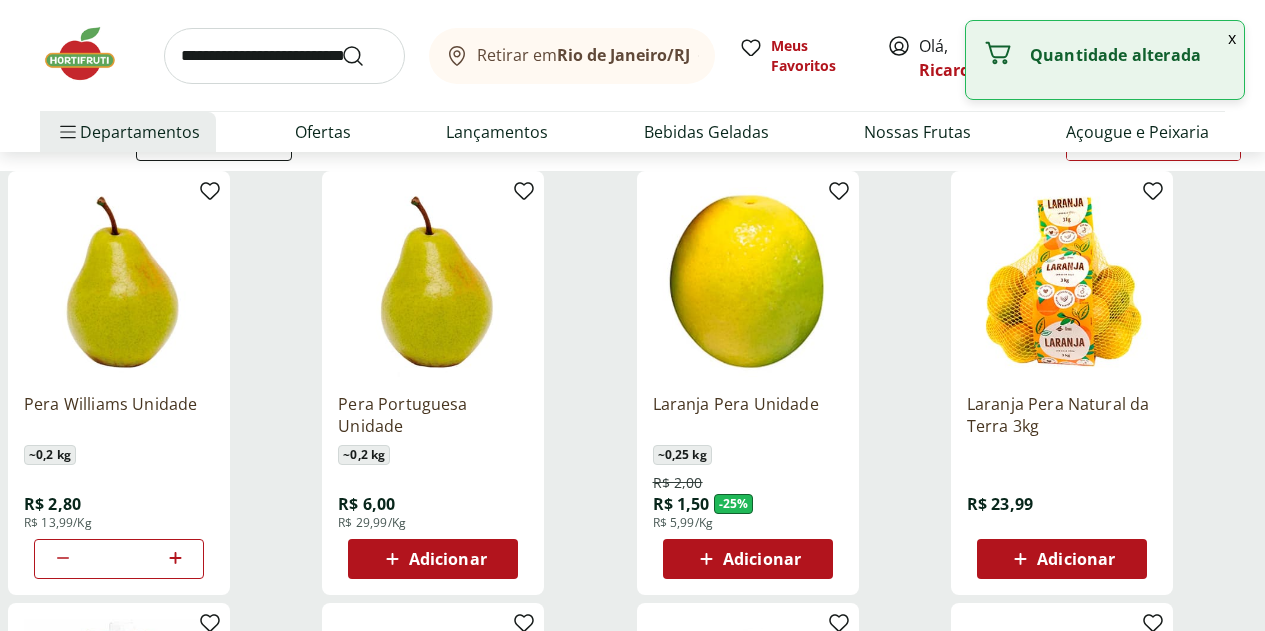 click 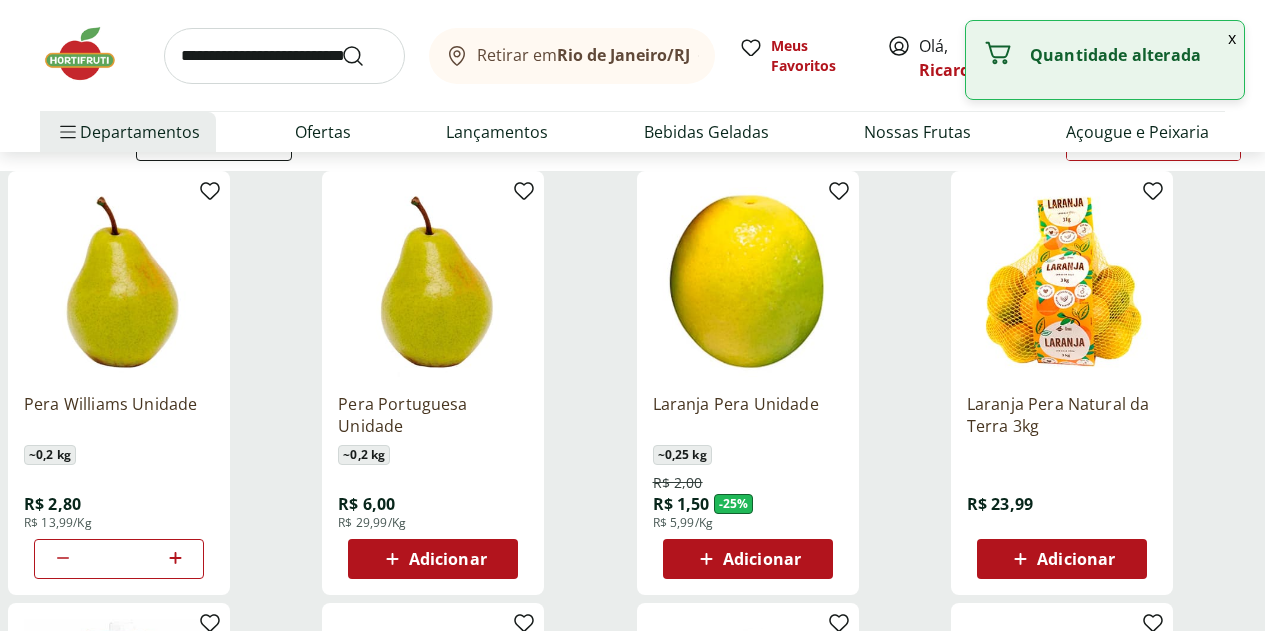 scroll, scrollTop: 0, scrollLeft: 0, axis: both 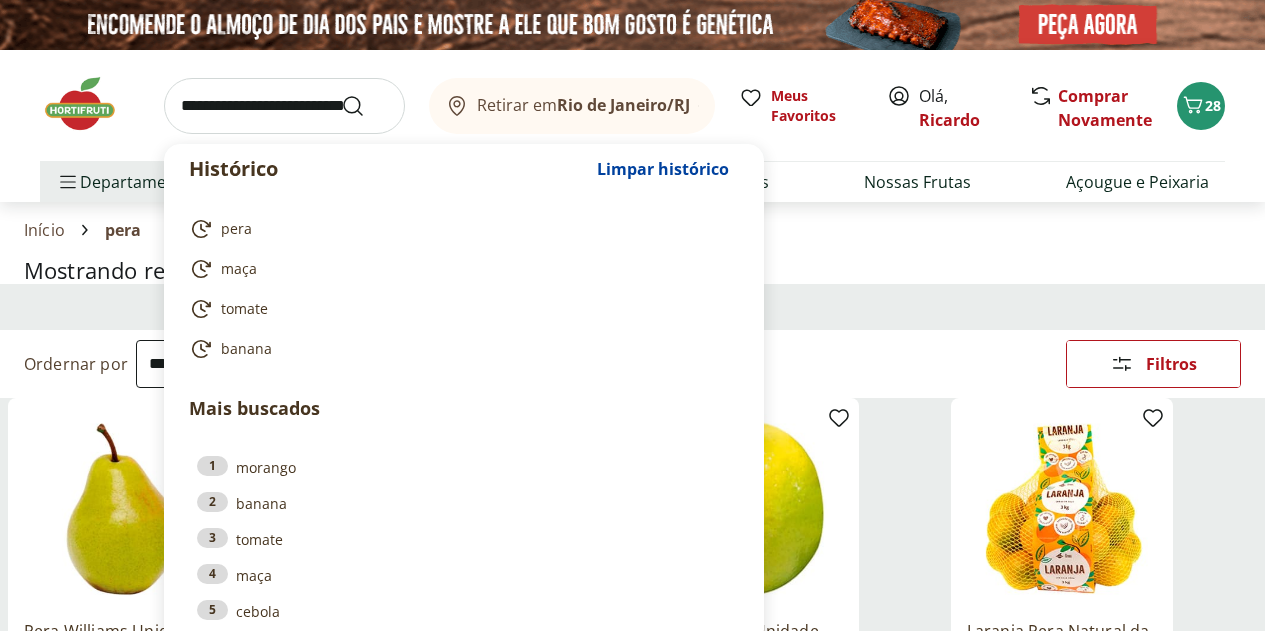 click at bounding box center [284, 106] 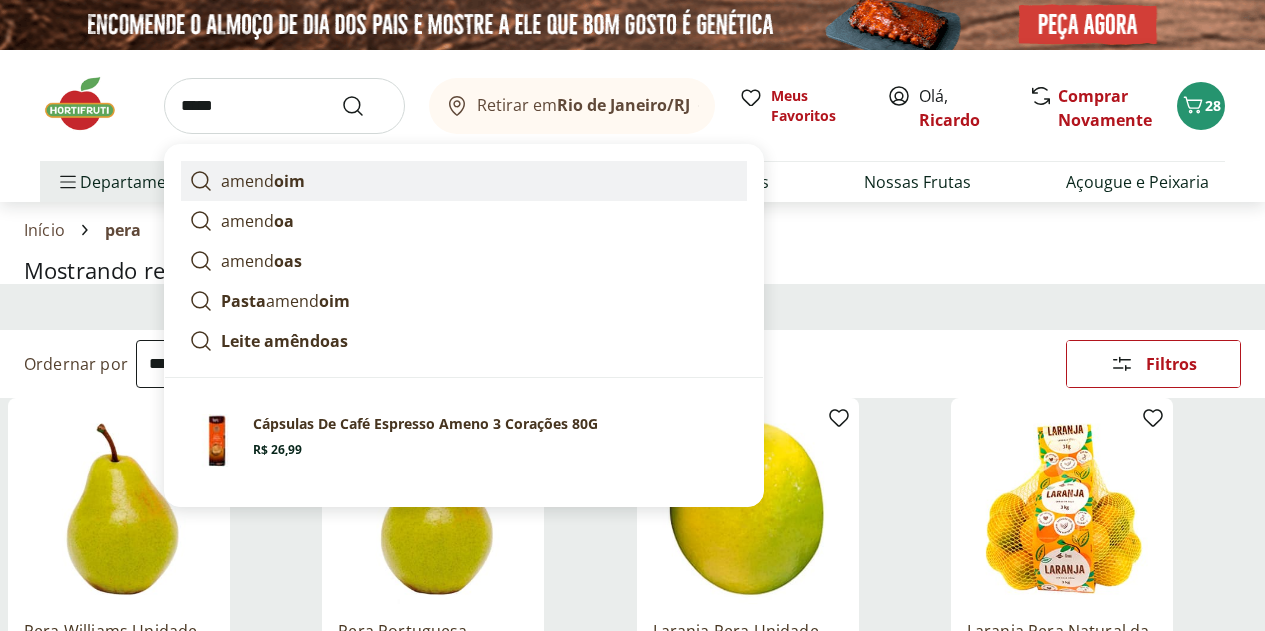 click on "amend oim" at bounding box center [263, 181] 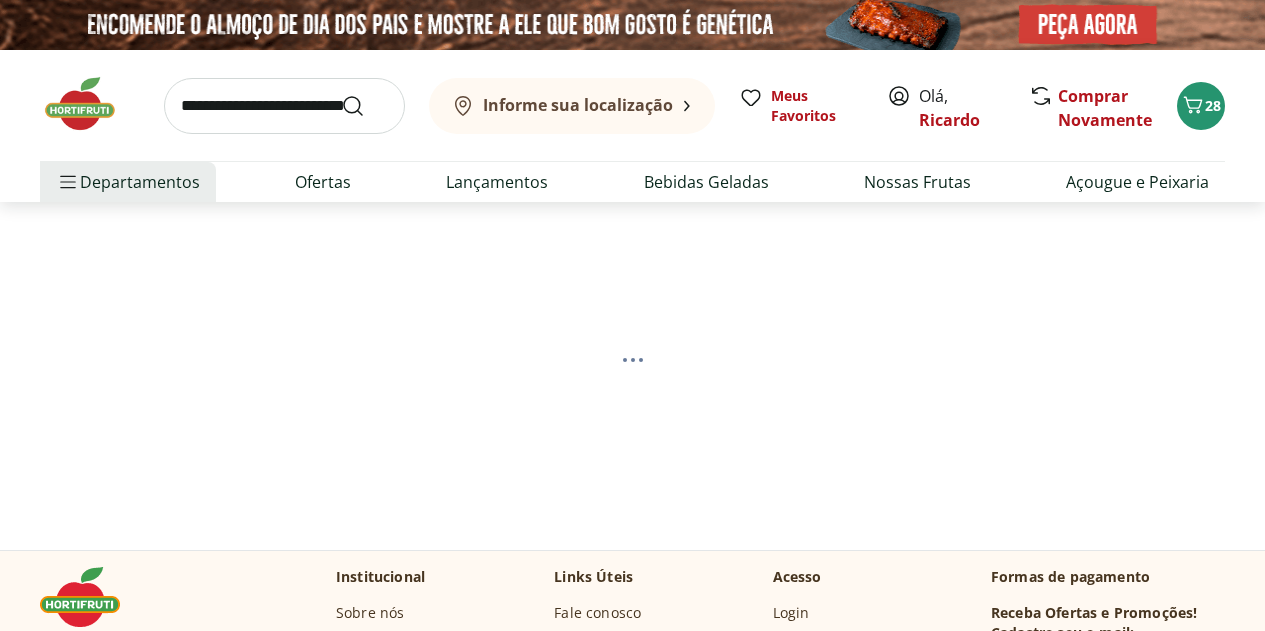 scroll, scrollTop: 0, scrollLeft: 0, axis: both 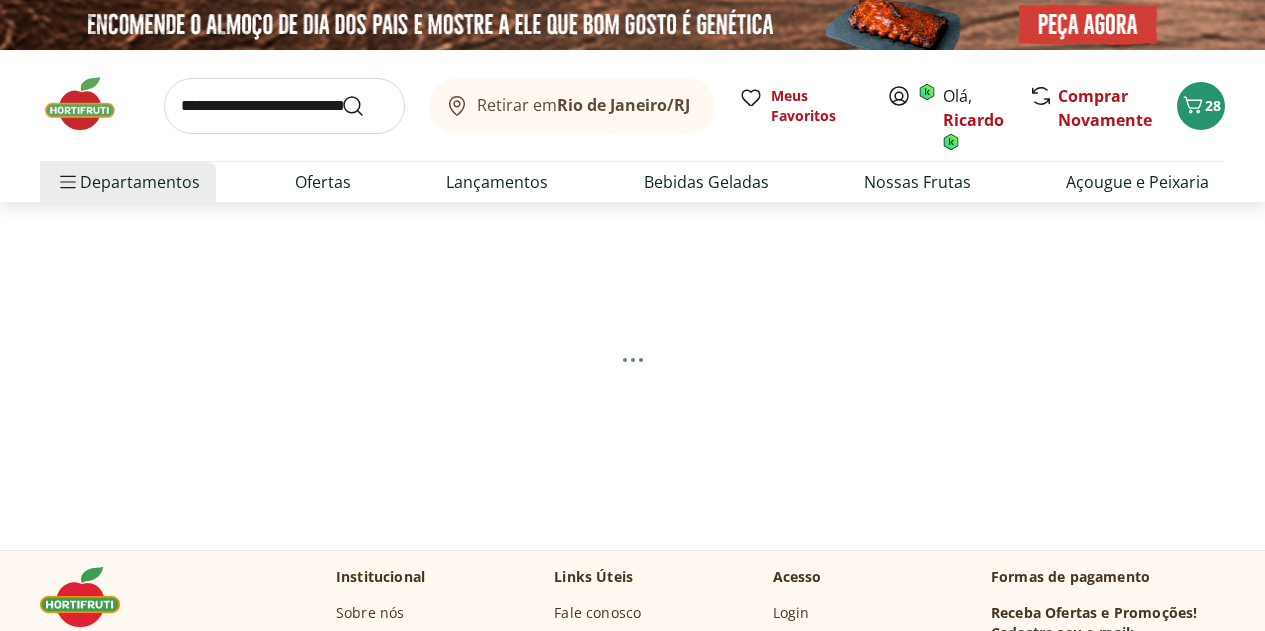 select on "**********" 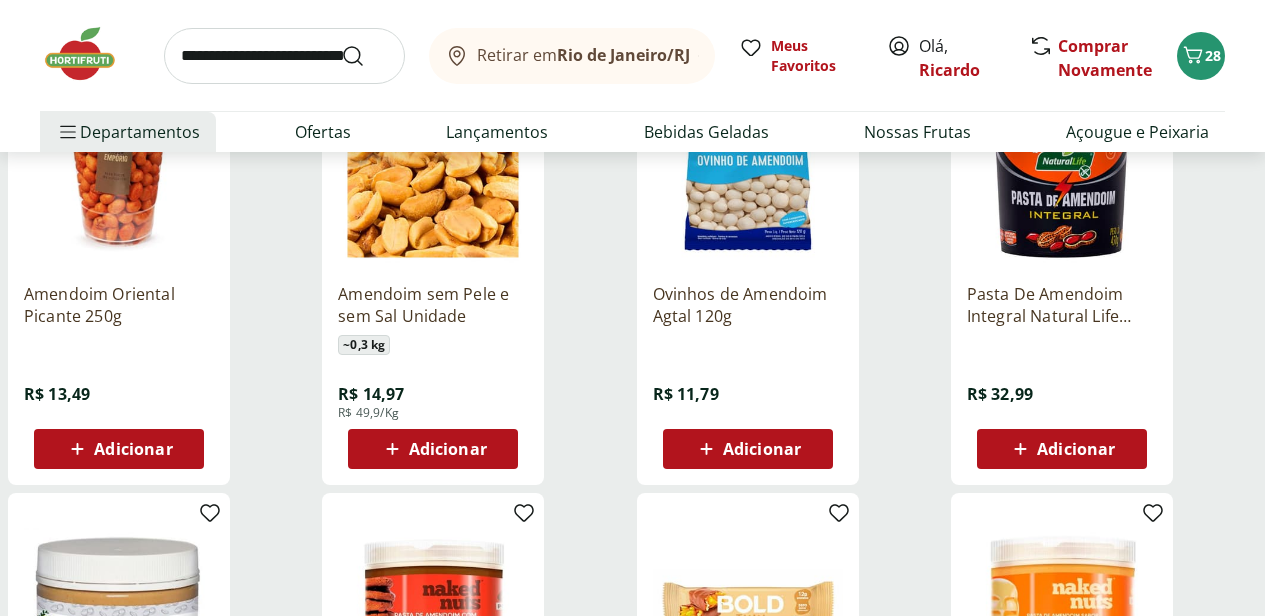 scroll, scrollTop: 765, scrollLeft: 0, axis: vertical 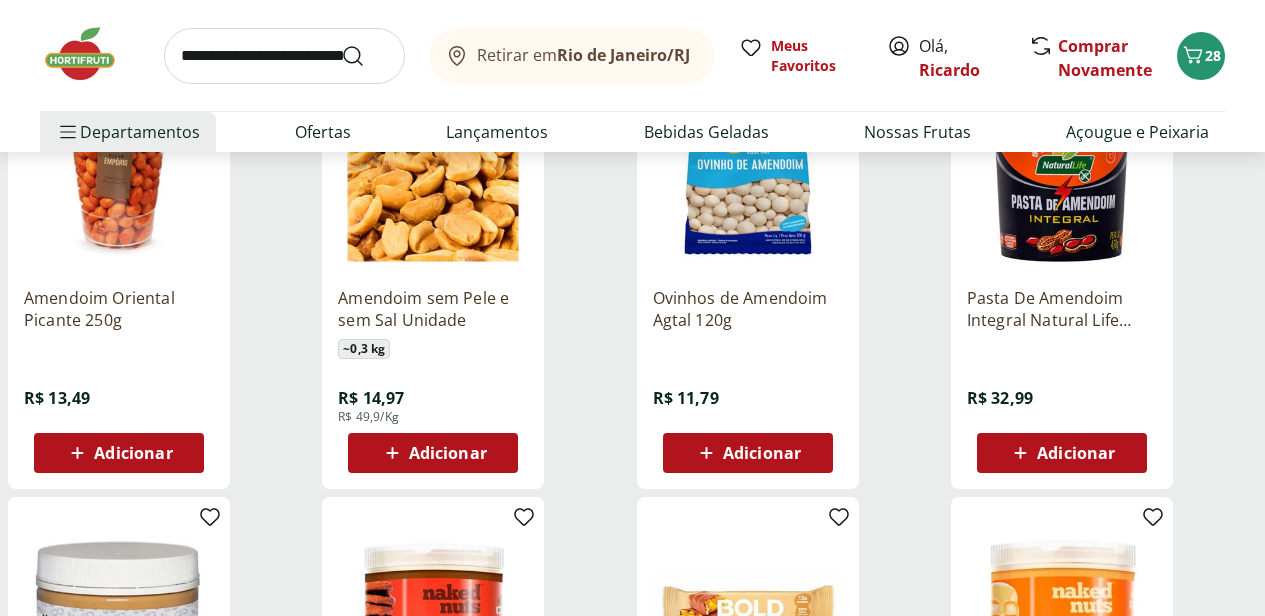 click on "Adicionar" at bounding box center [448, 453] 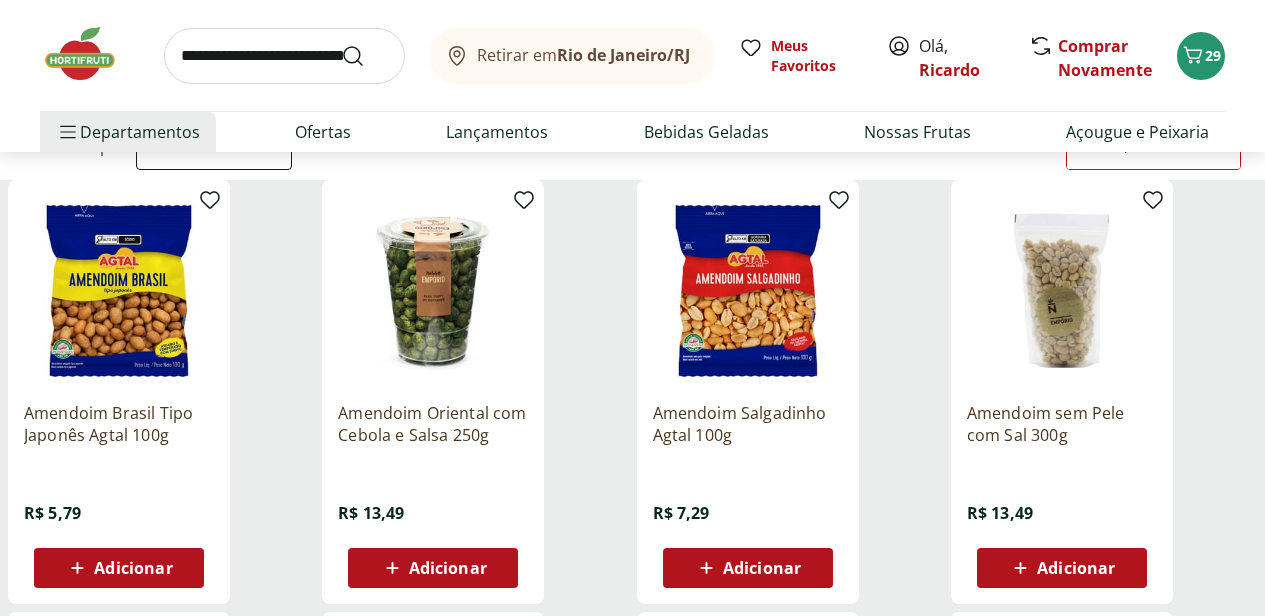 scroll, scrollTop: 0, scrollLeft: 1, axis: horizontal 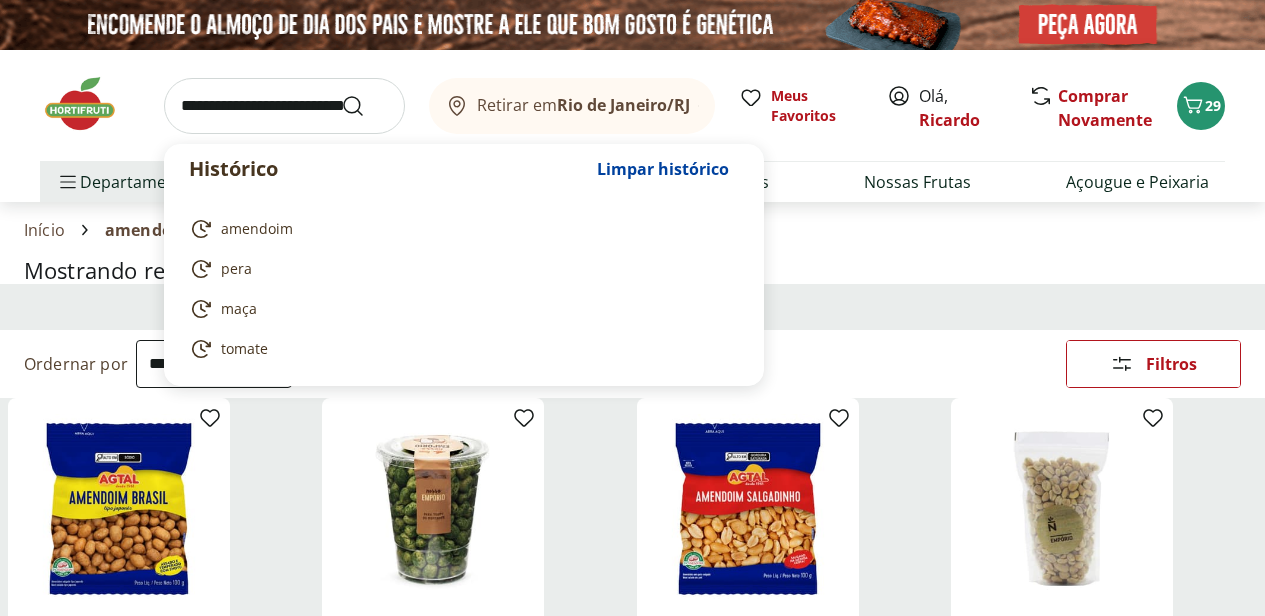 click at bounding box center [284, 106] 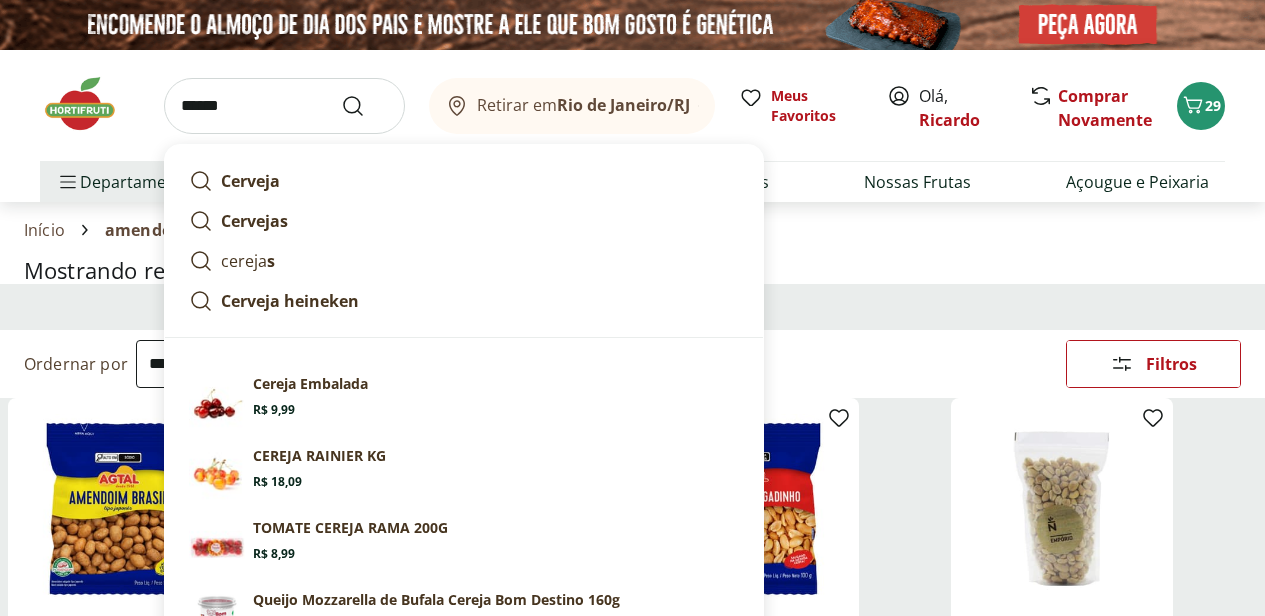 type on "******" 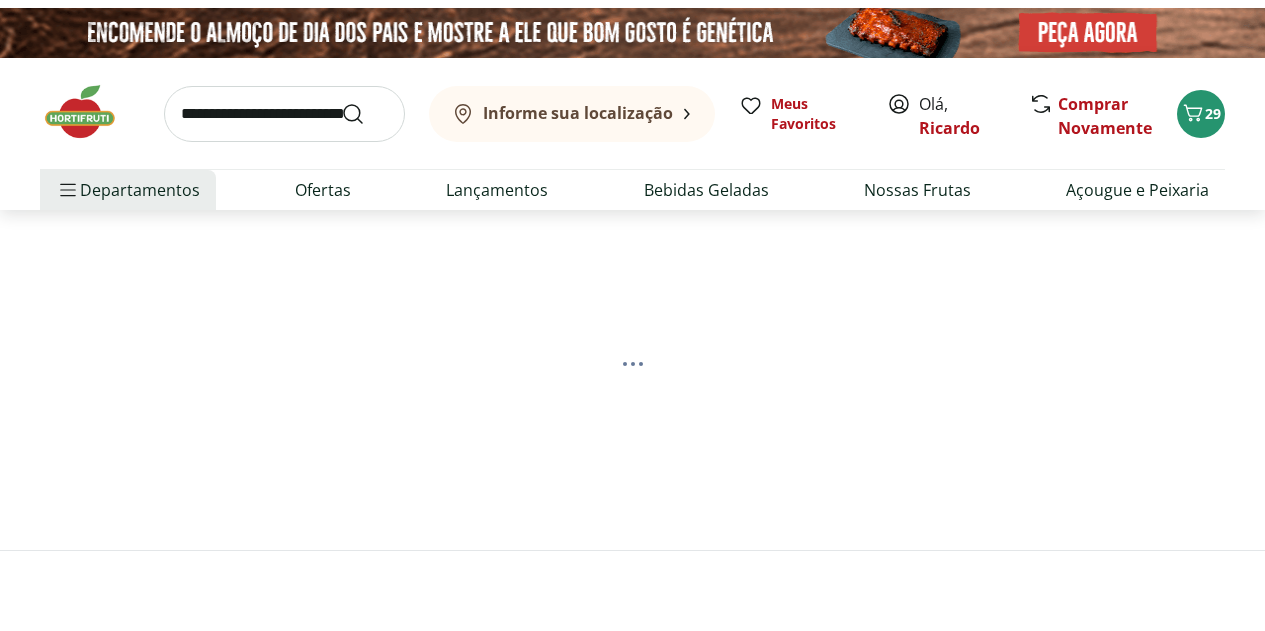 scroll, scrollTop: 0, scrollLeft: 0, axis: both 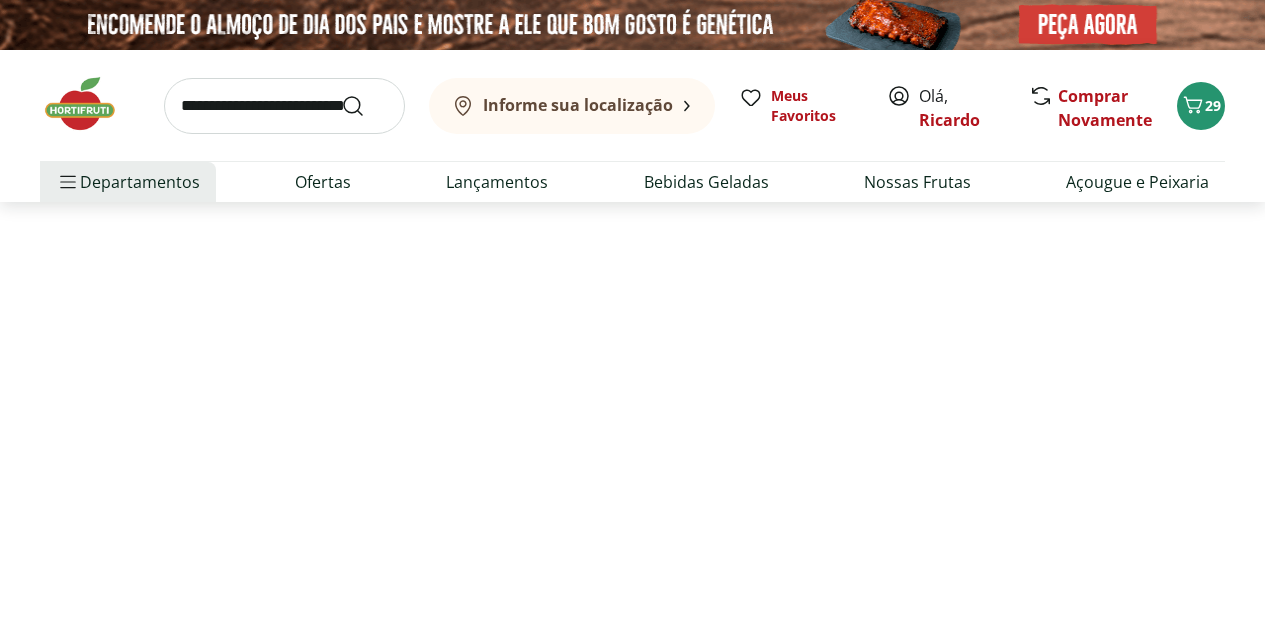 select on "**********" 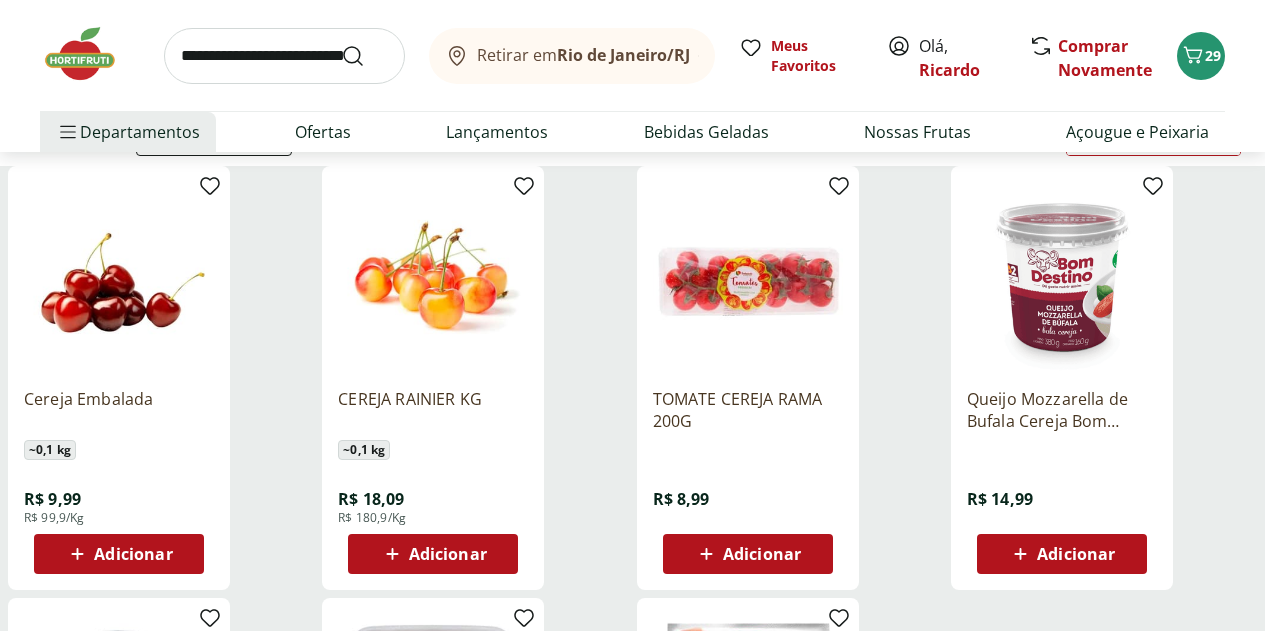 scroll, scrollTop: 231, scrollLeft: 0, axis: vertical 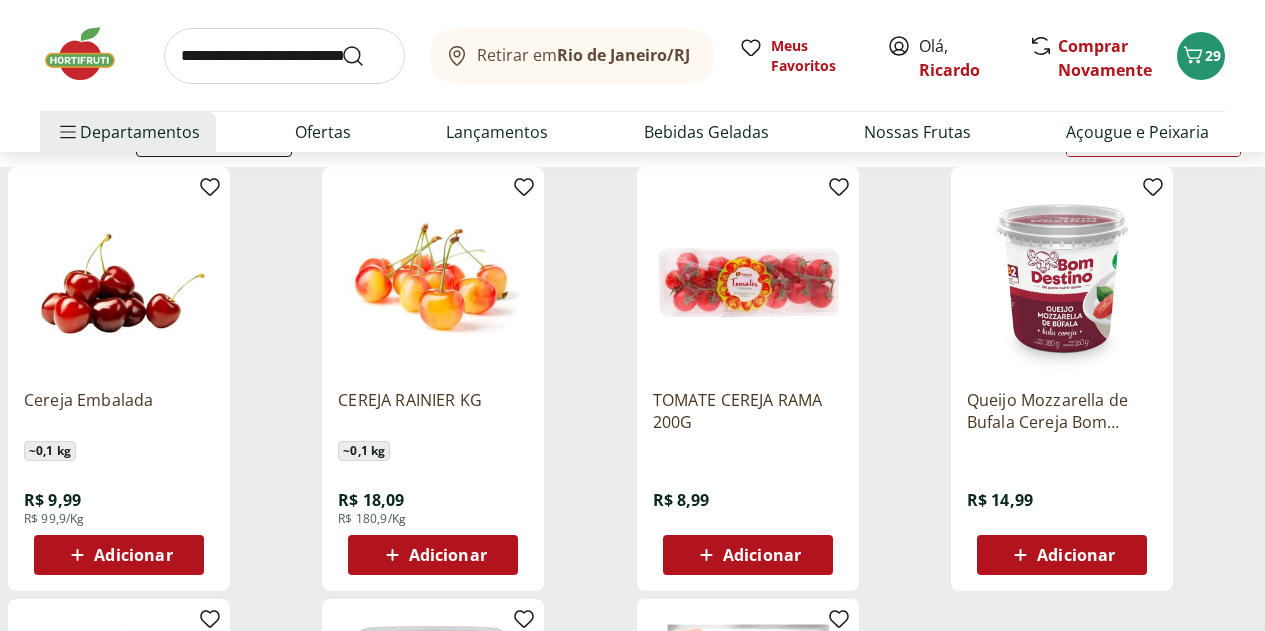 click on "Adicionar" at bounding box center (133, 555) 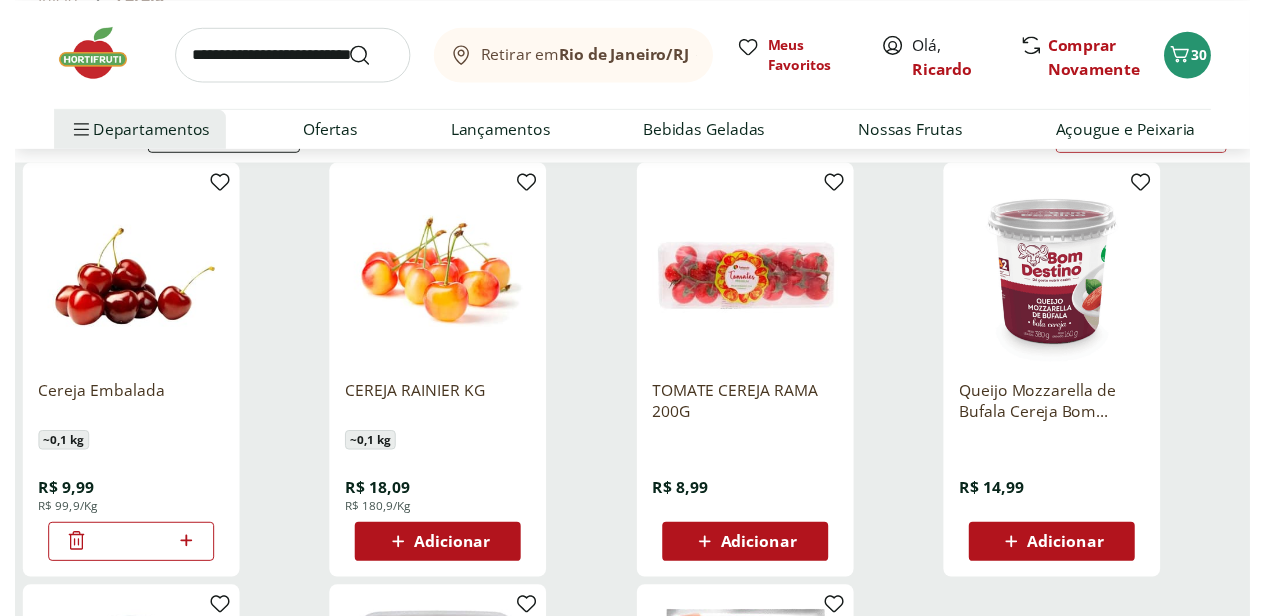 scroll, scrollTop: 0, scrollLeft: 0, axis: both 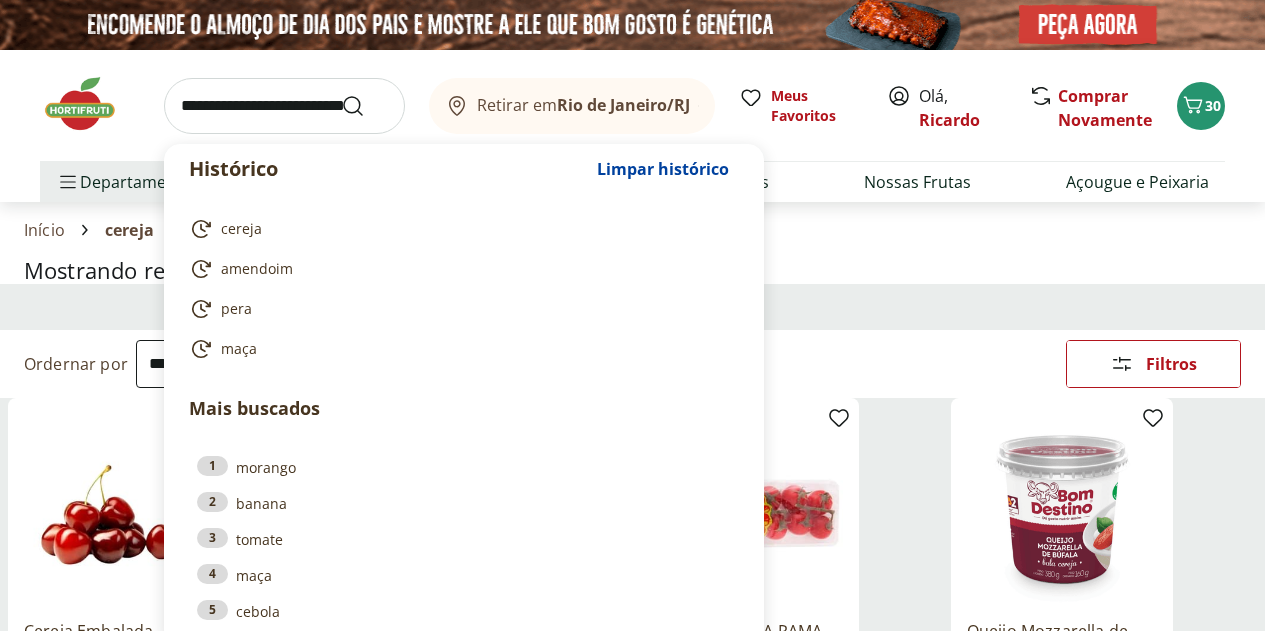 click at bounding box center (284, 106) 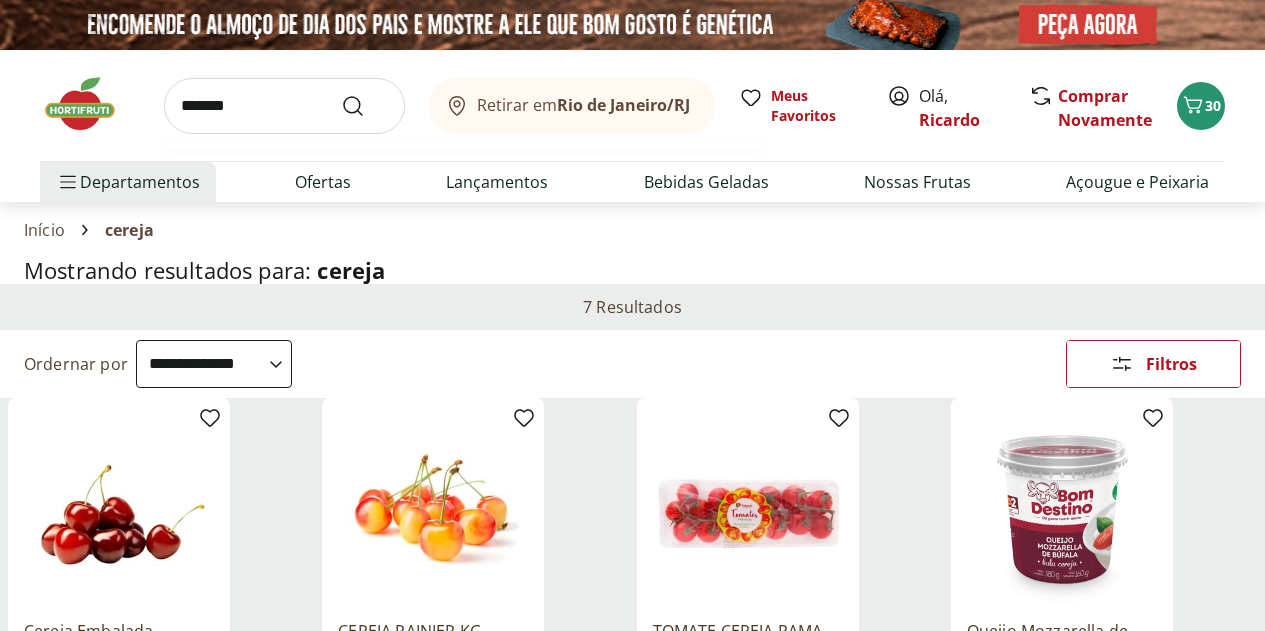 type on "*******" 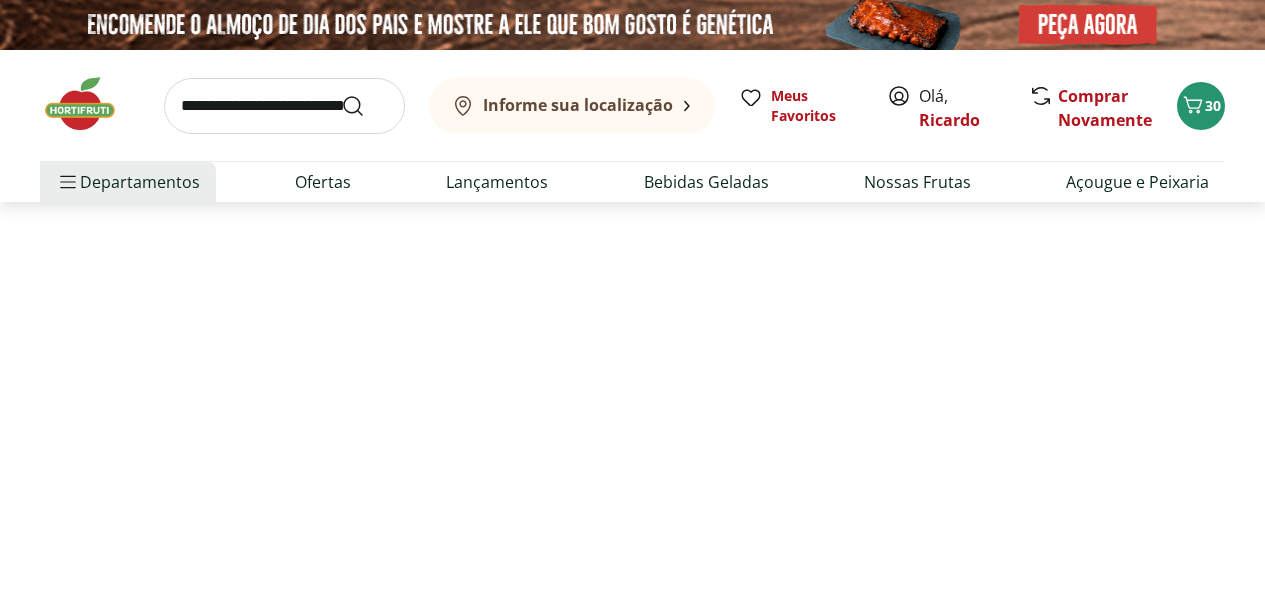 select on "**********" 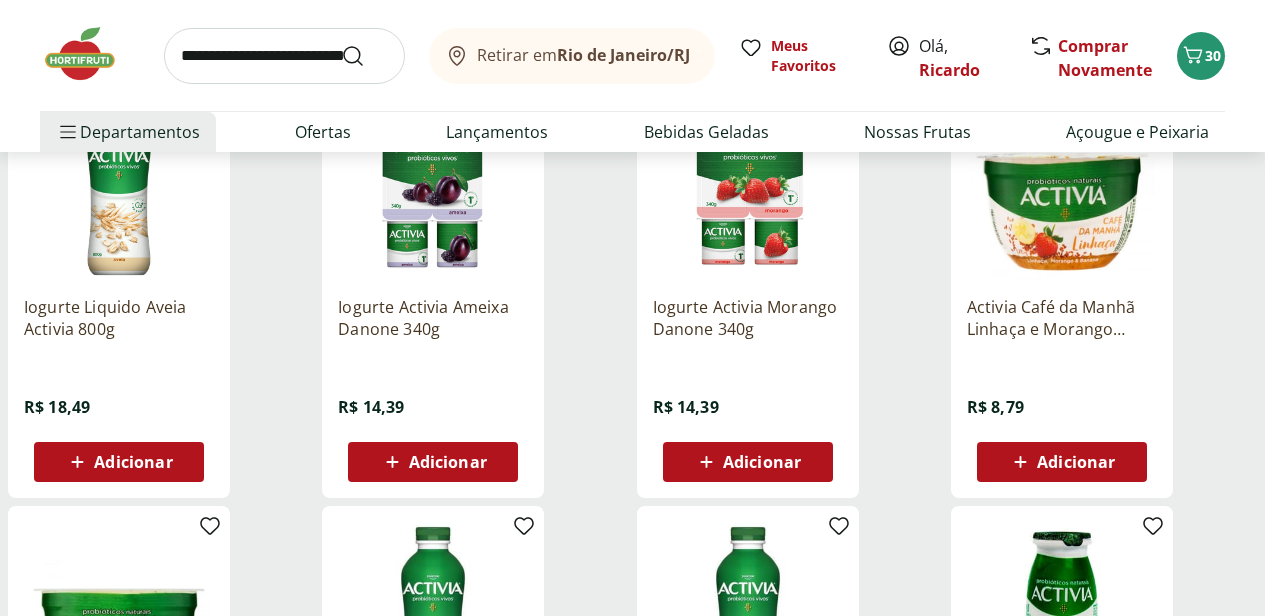 scroll, scrollTop: 335, scrollLeft: 0, axis: vertical 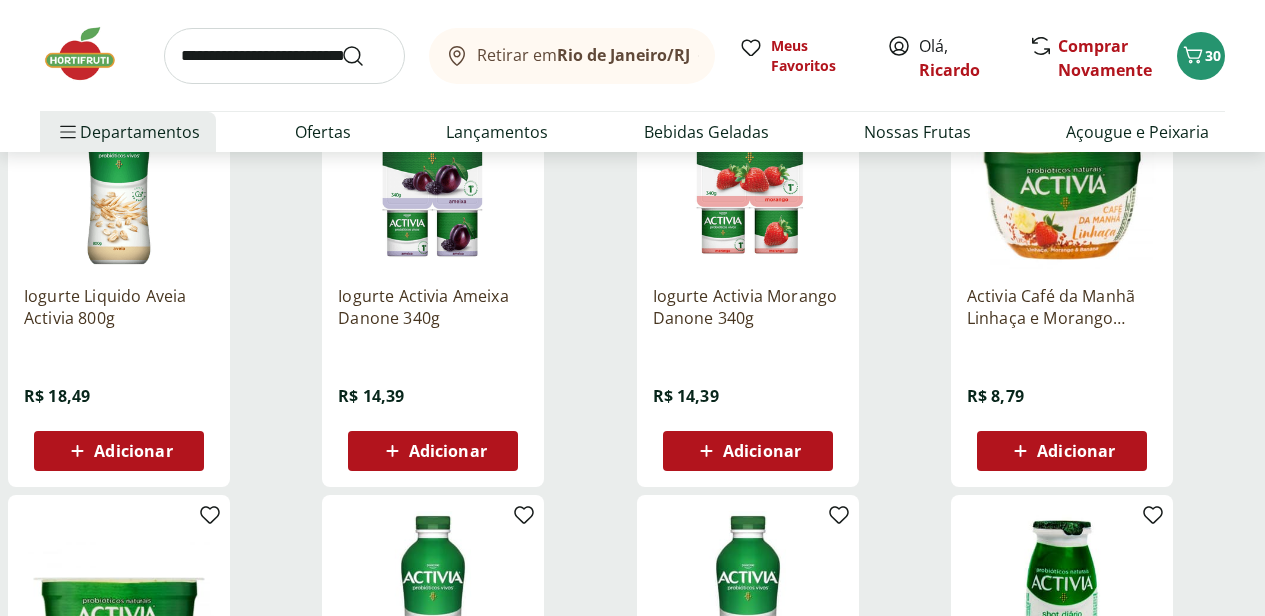 click on "Adicionar" at bounding box center [1076, 451] 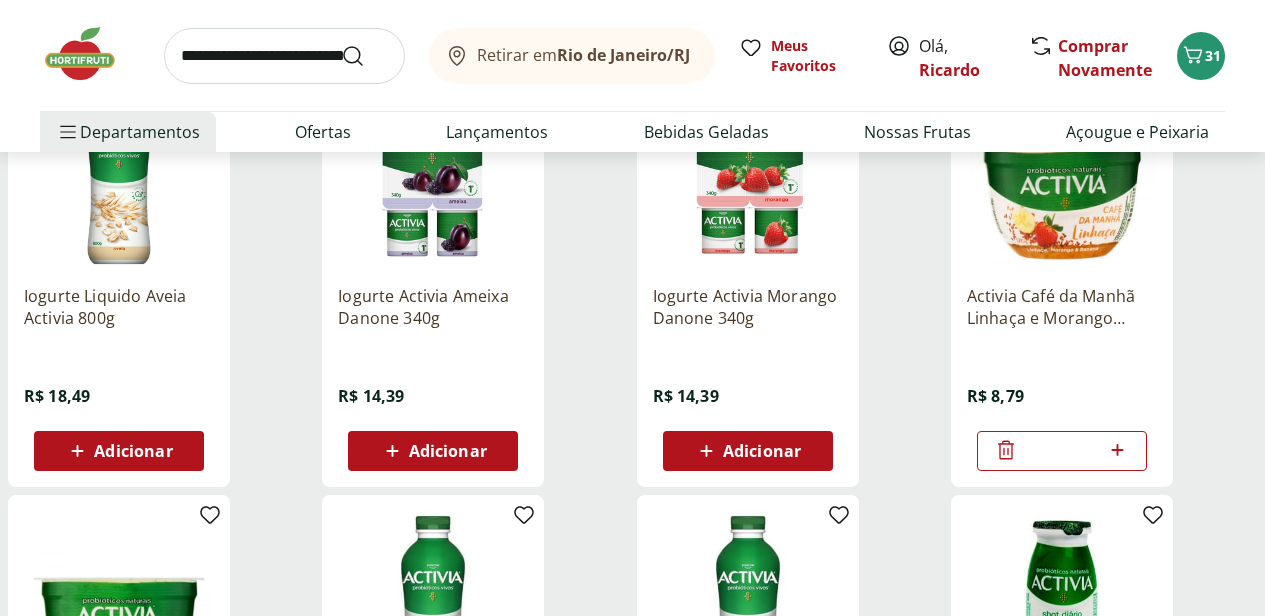 click 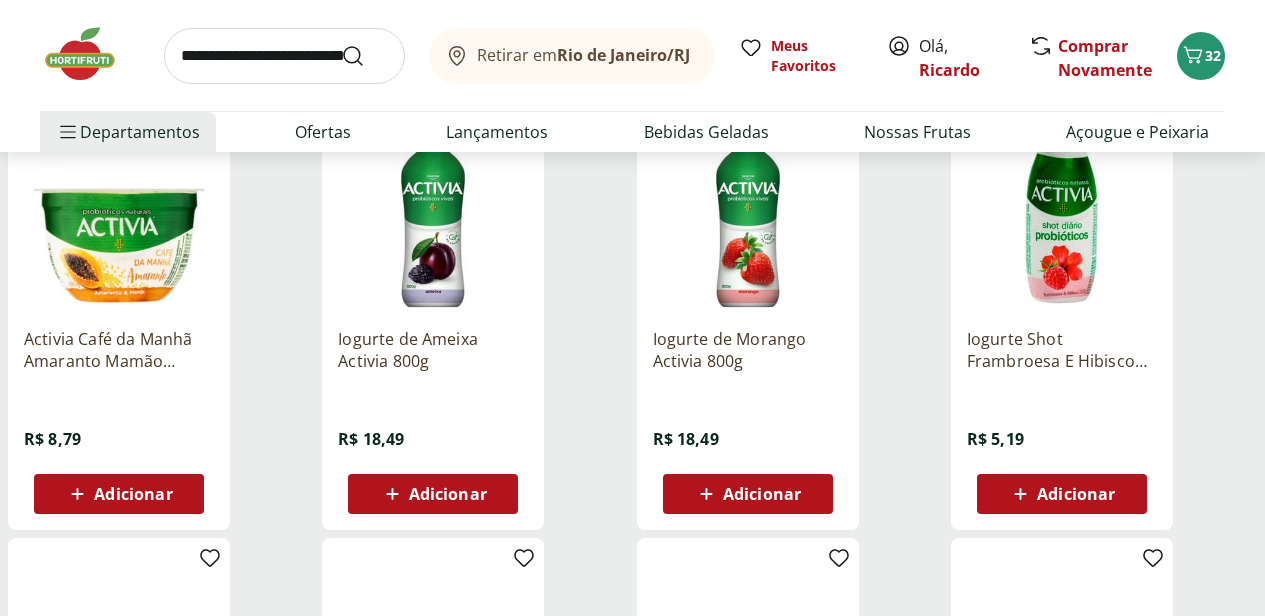 scroll, scrollTop: 725, scrollLeft: 0, axis: vertical 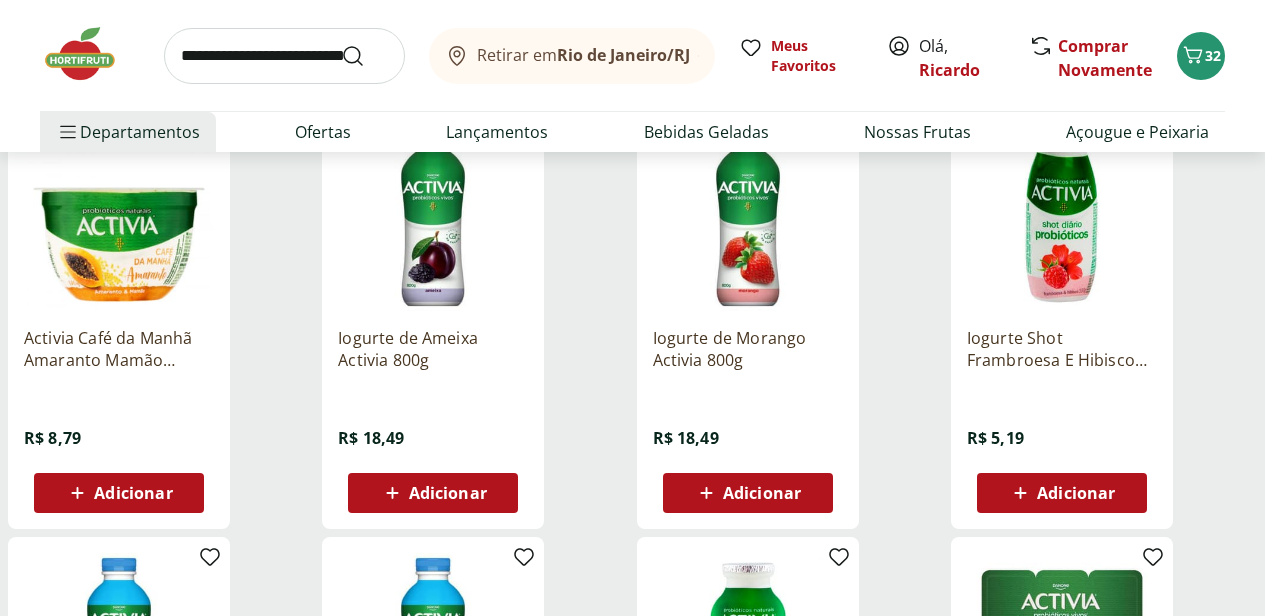click on "Adicionar" at bounding box center [1076, 493] 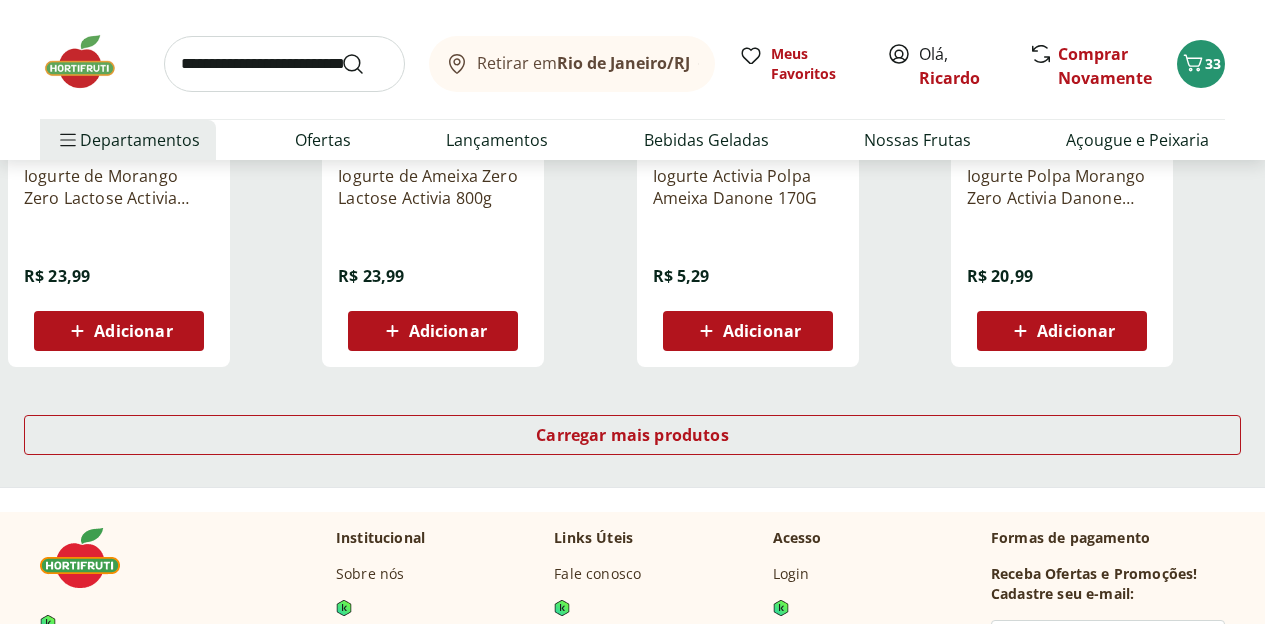 scroll, scrollTop: 1328, scrollLeft: 0, axis: vertical 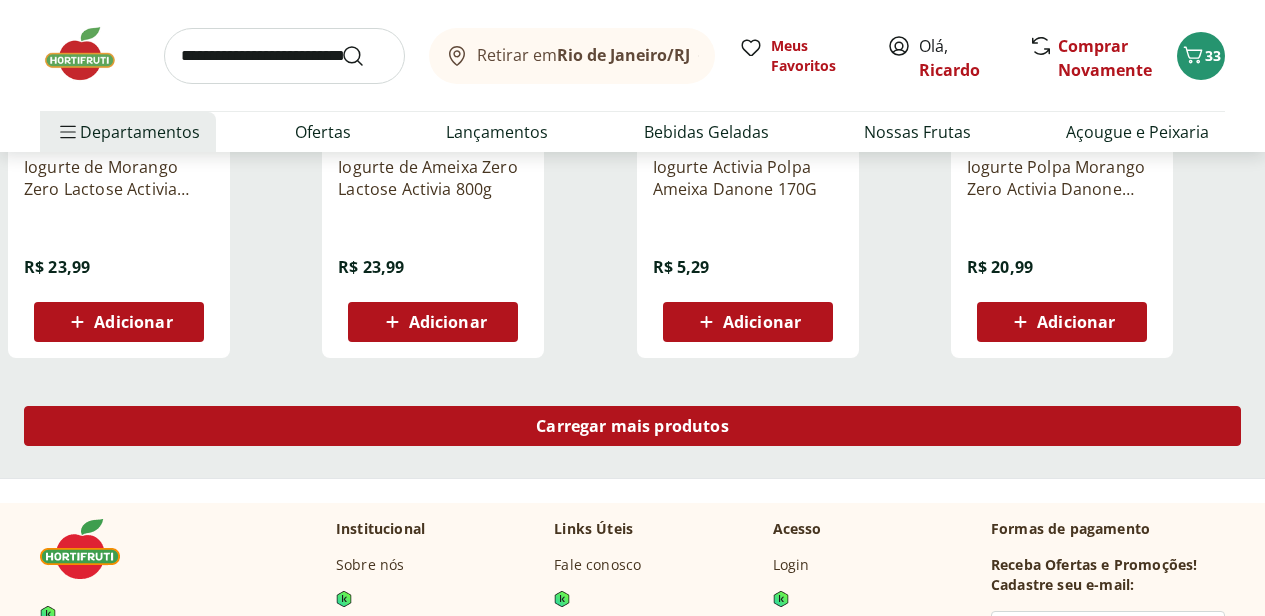 click on "Carregar mais produtos" at bounding box center (632, 426) 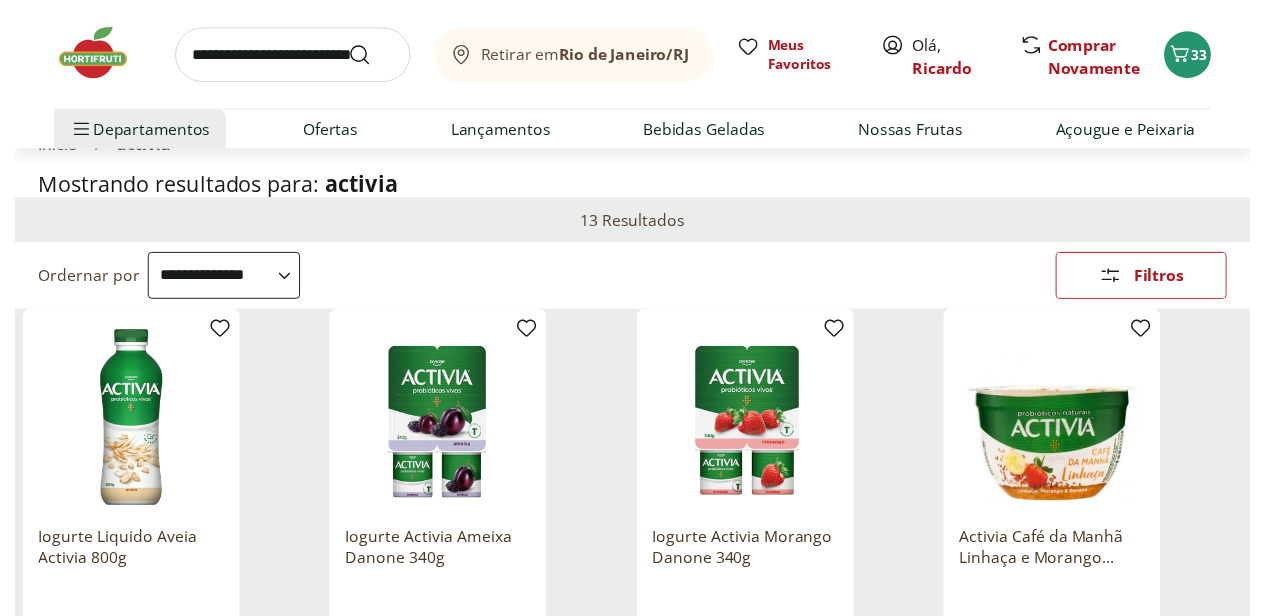 scroll, scrollTop: 0, scrollLeft: 0, axis: both 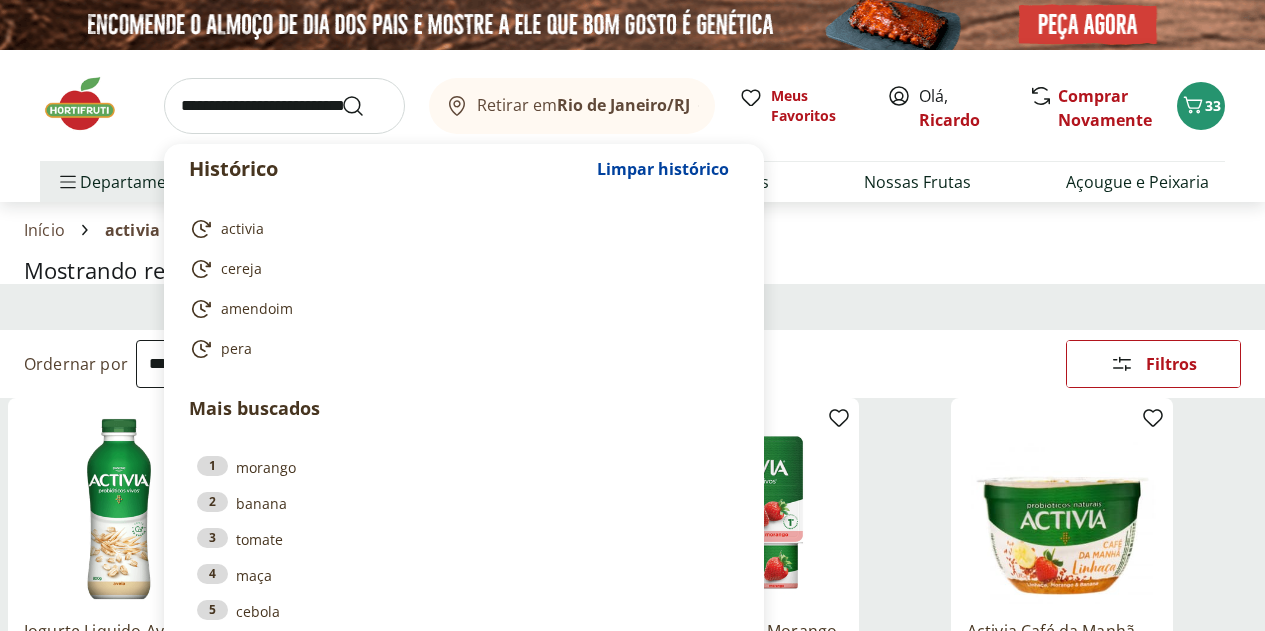 click at bounding box center [284, 106] 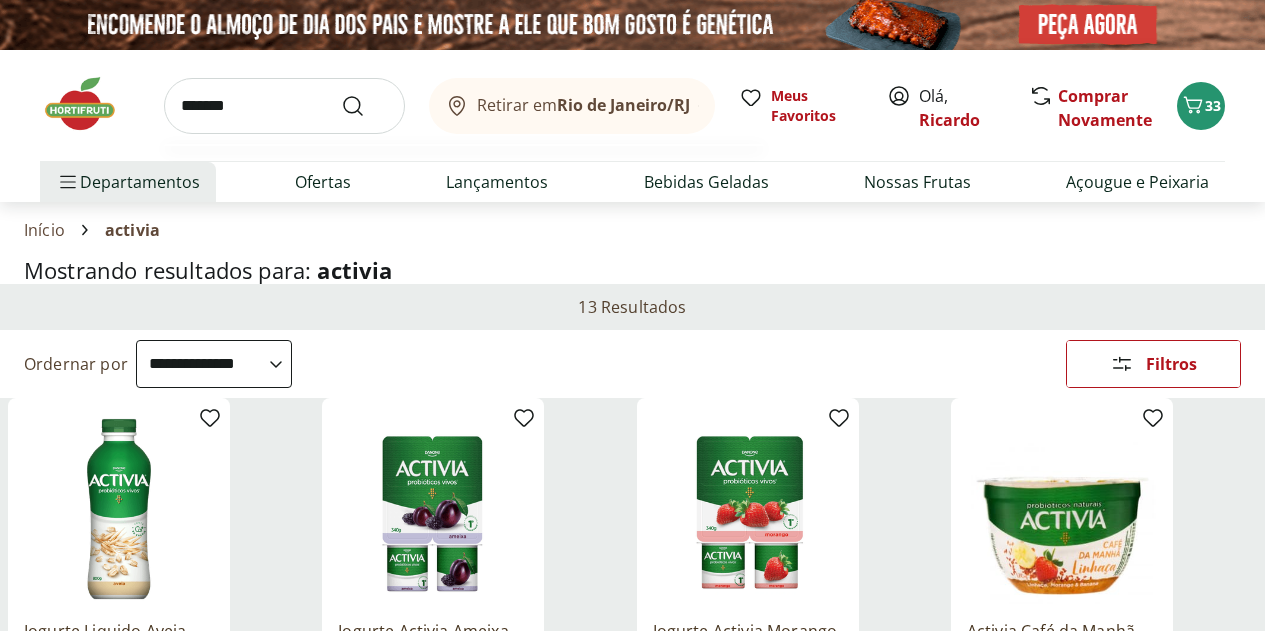 type on "*******" 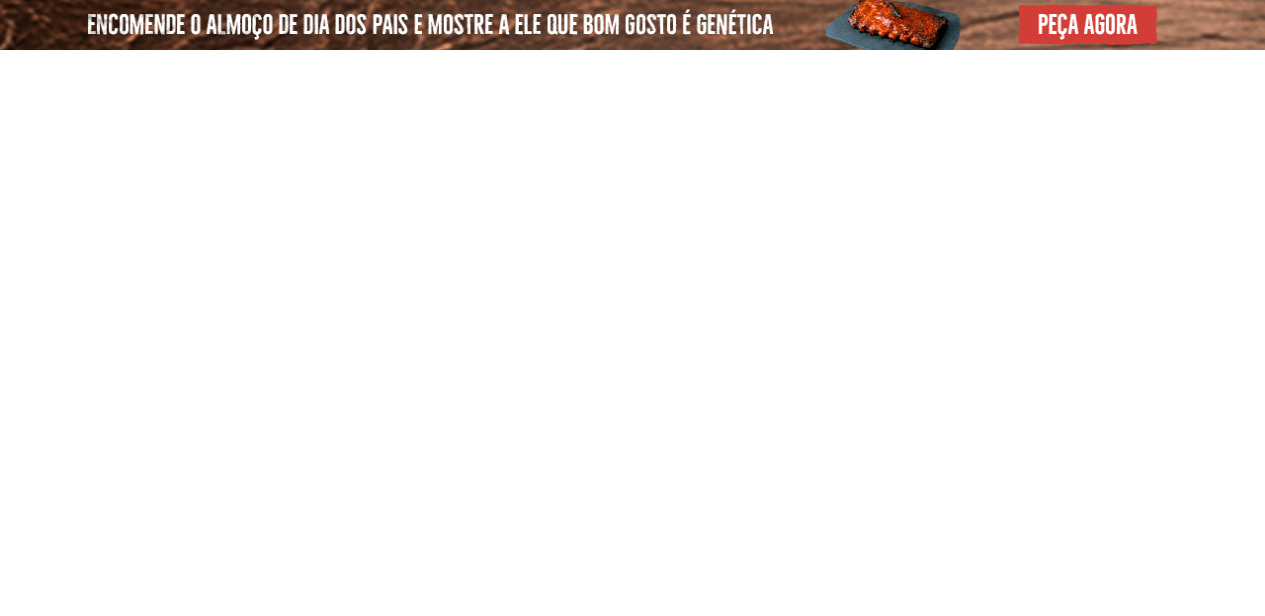 select on "**********" 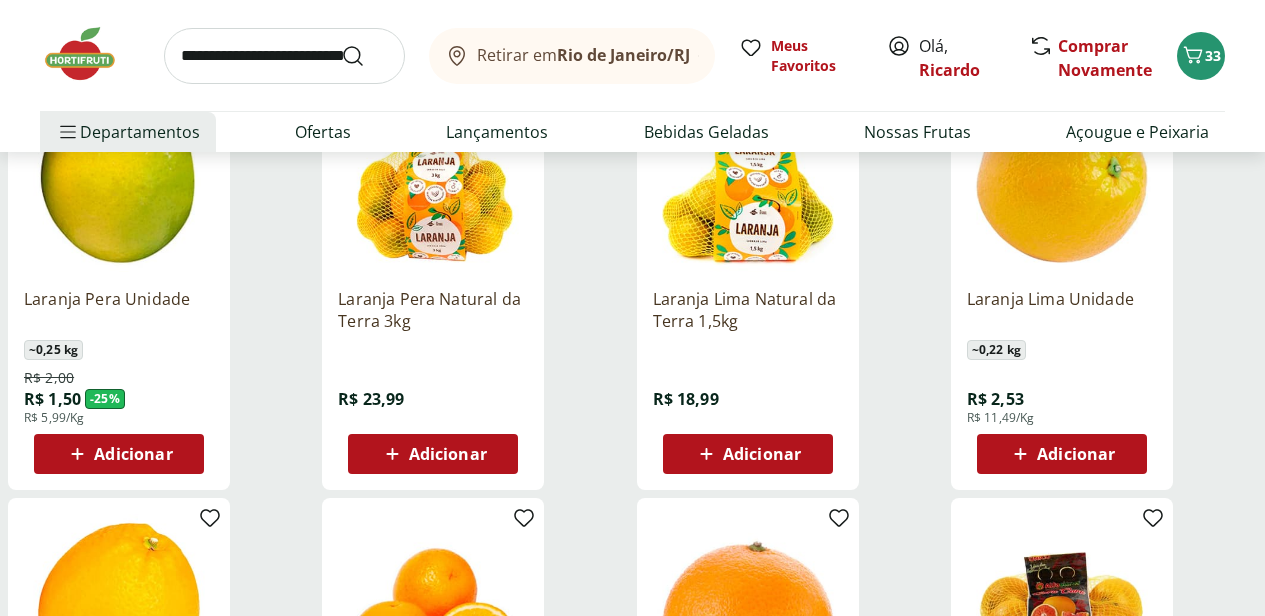scroll, scrollTop: 331, scrollLeft: 0, axis: vertical 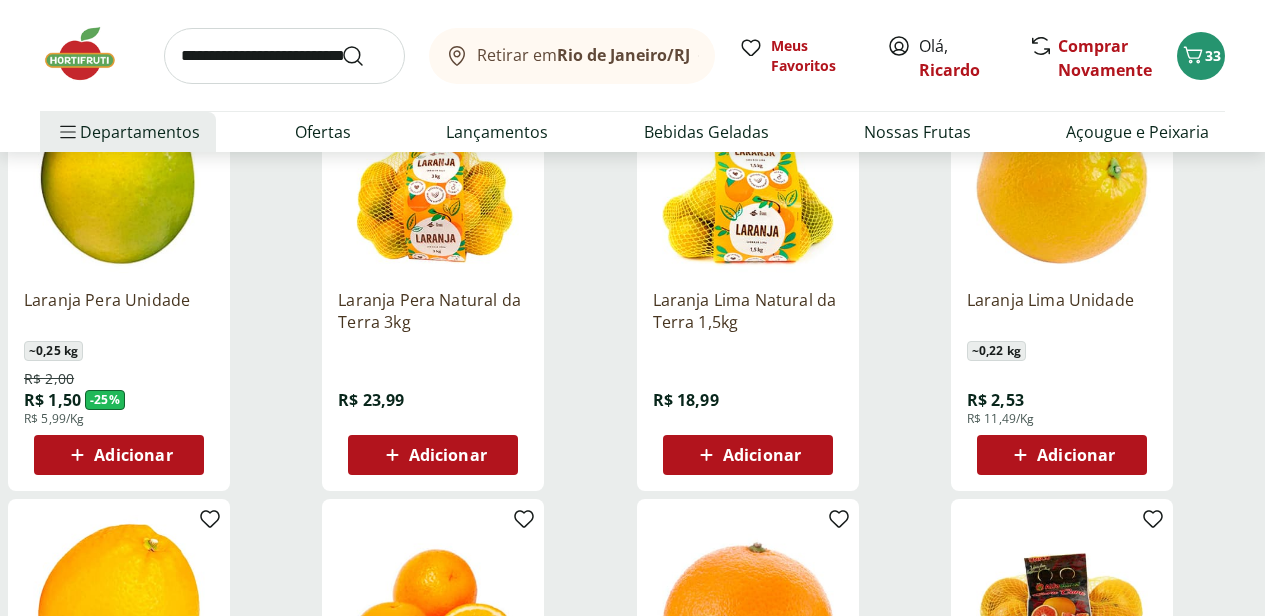 click on "Adicionar" at bounding box center [1076, 455] 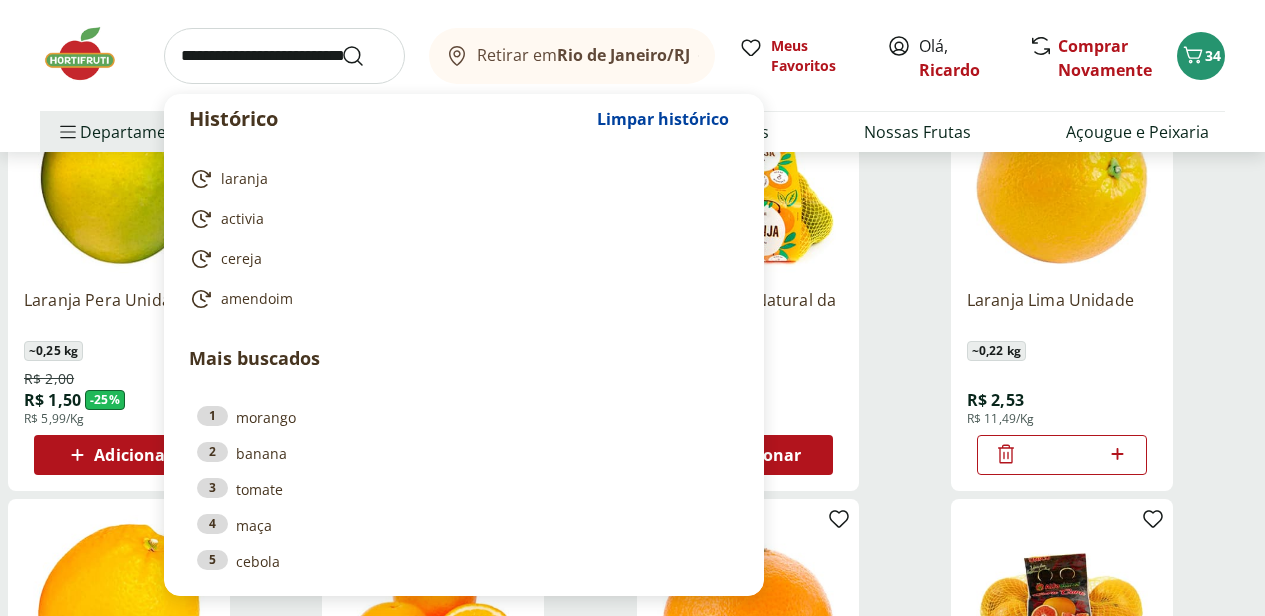 click at bounding box center [284, 56] 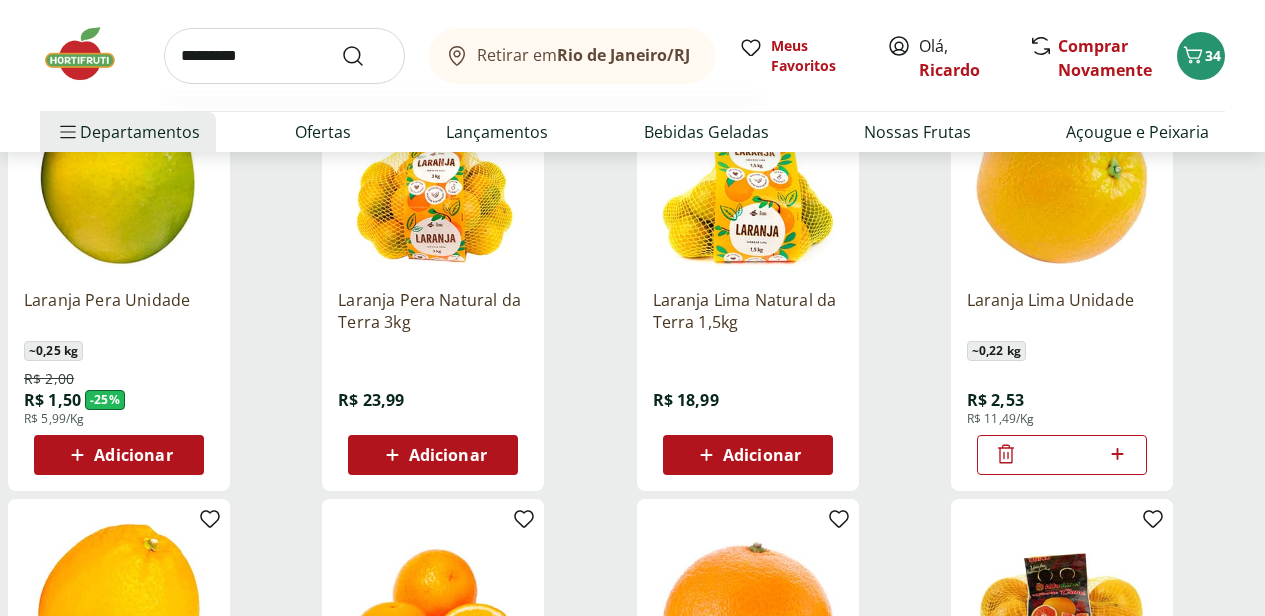 type on "*********" 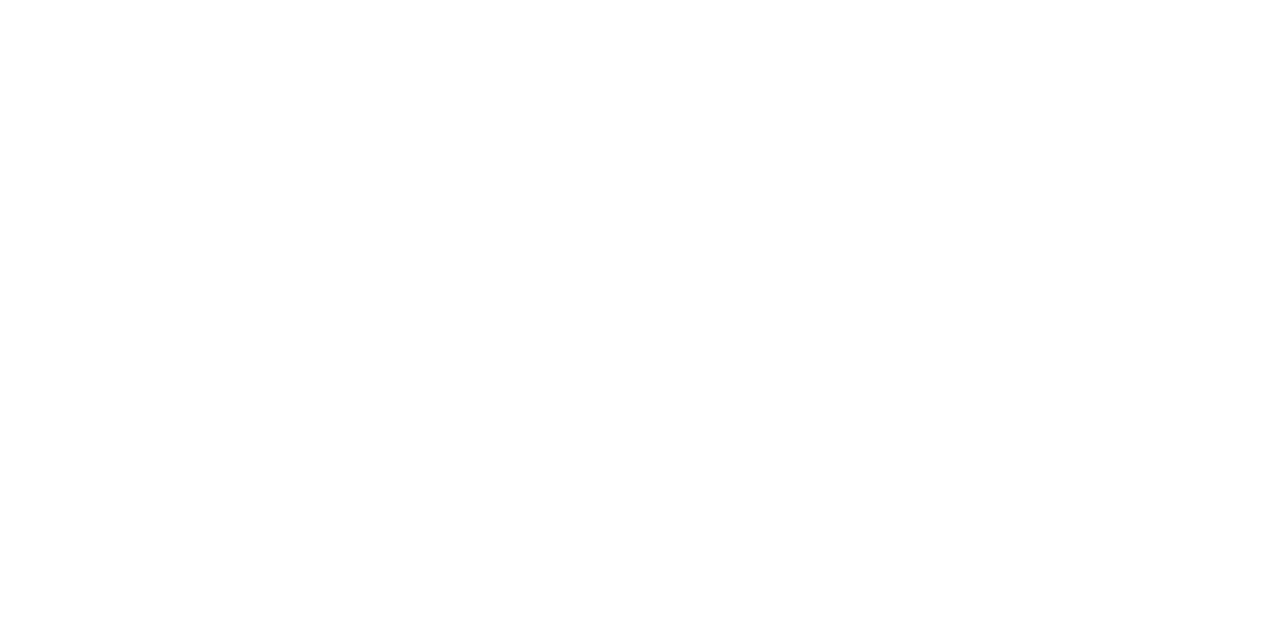 scroll, scrollTop: 0, scrollLeft: 0, axis: both 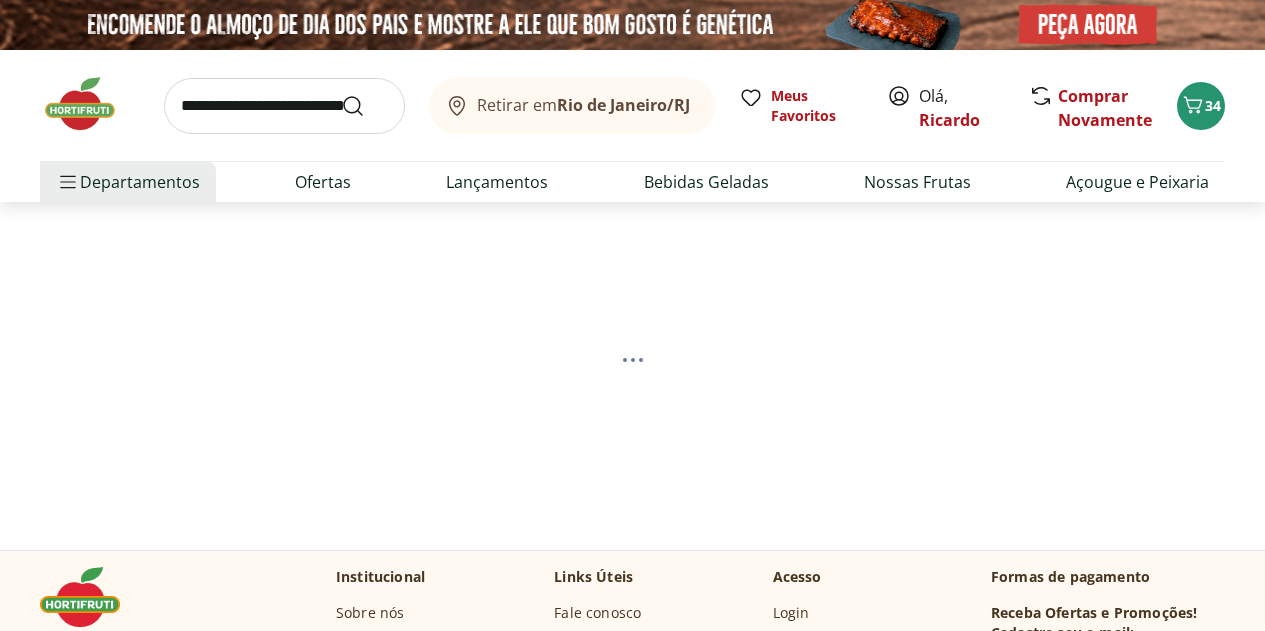 select on "**********" 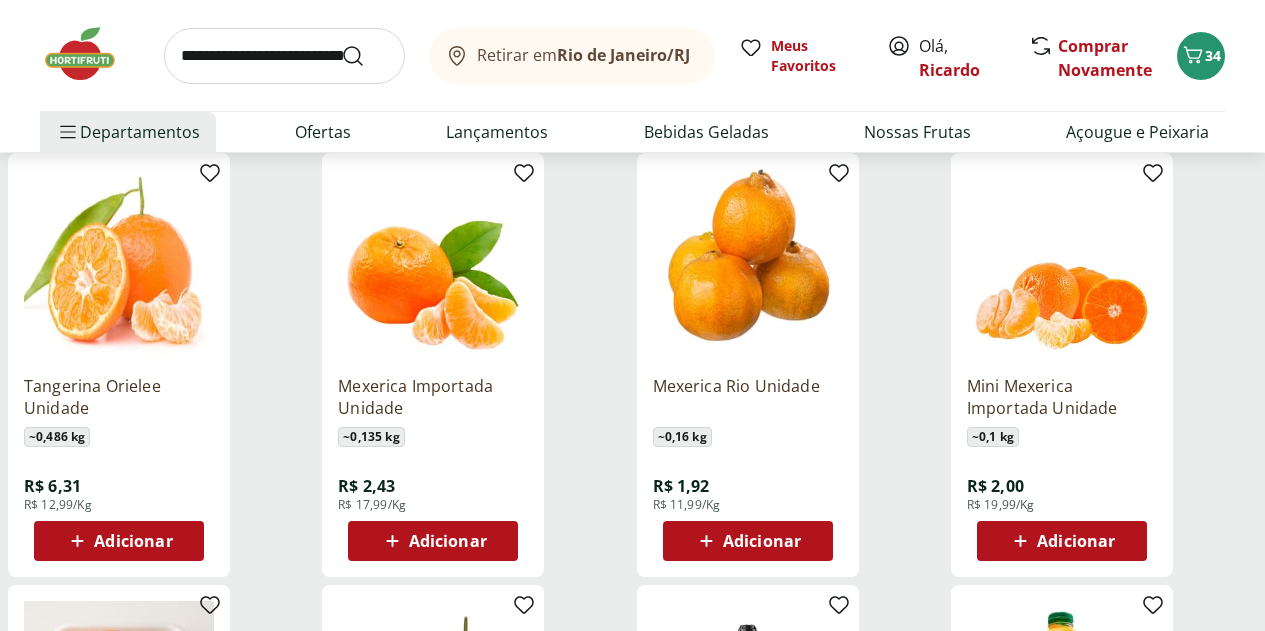 scroll, scrollTop: 234, scrollLeft: 0, axis: vertical 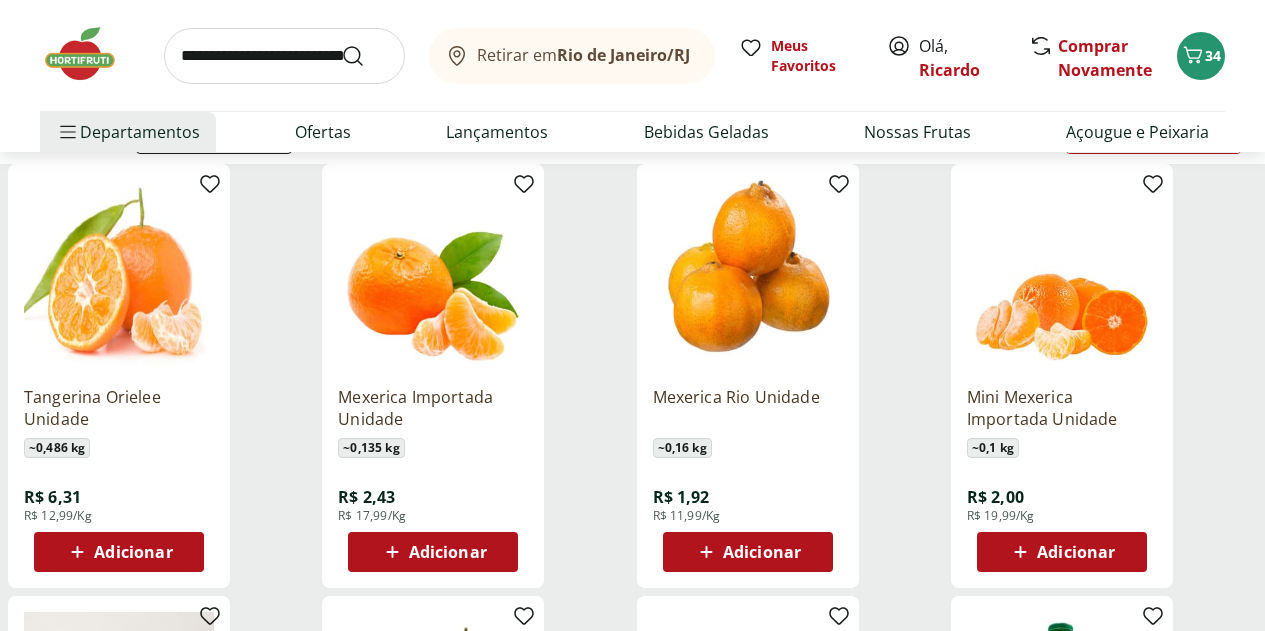 click on "Adicionar" at bounding box center [762, 552] 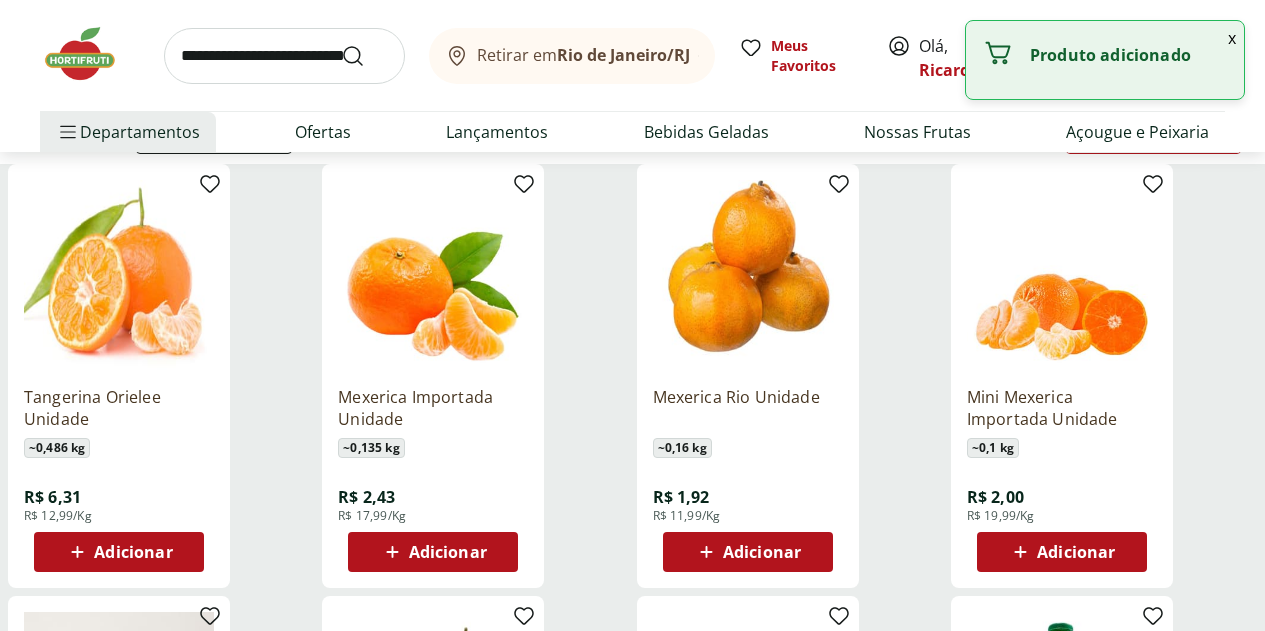 click on "Adicionar" at bounding box center [748, 552] 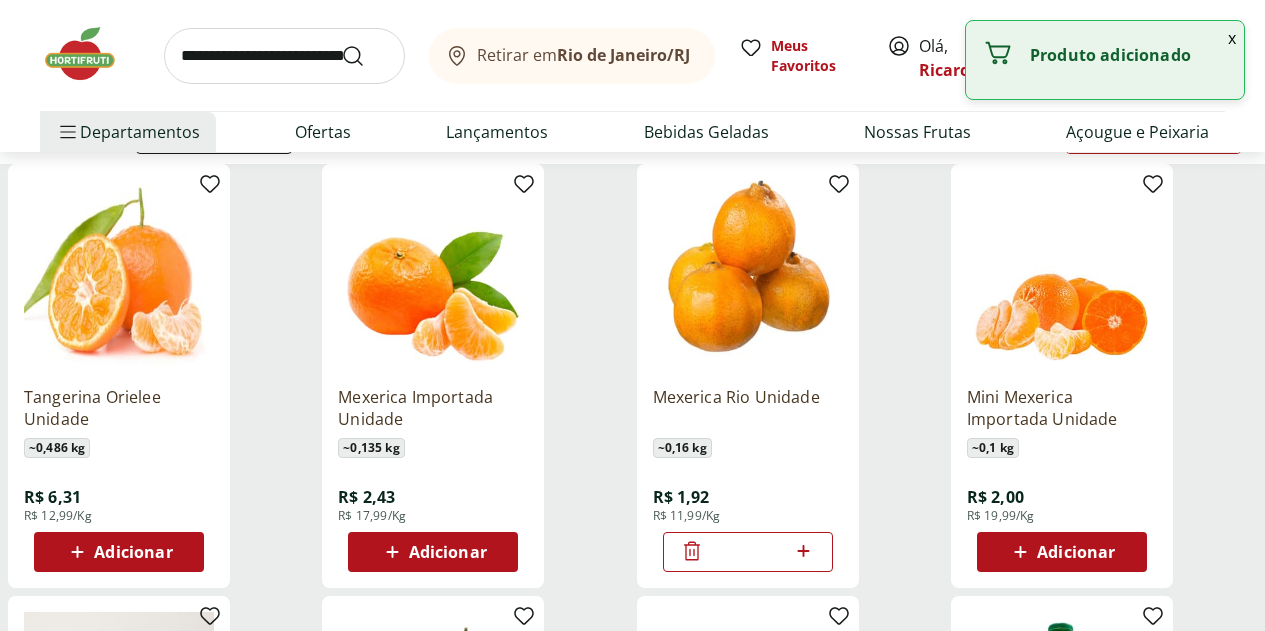 click 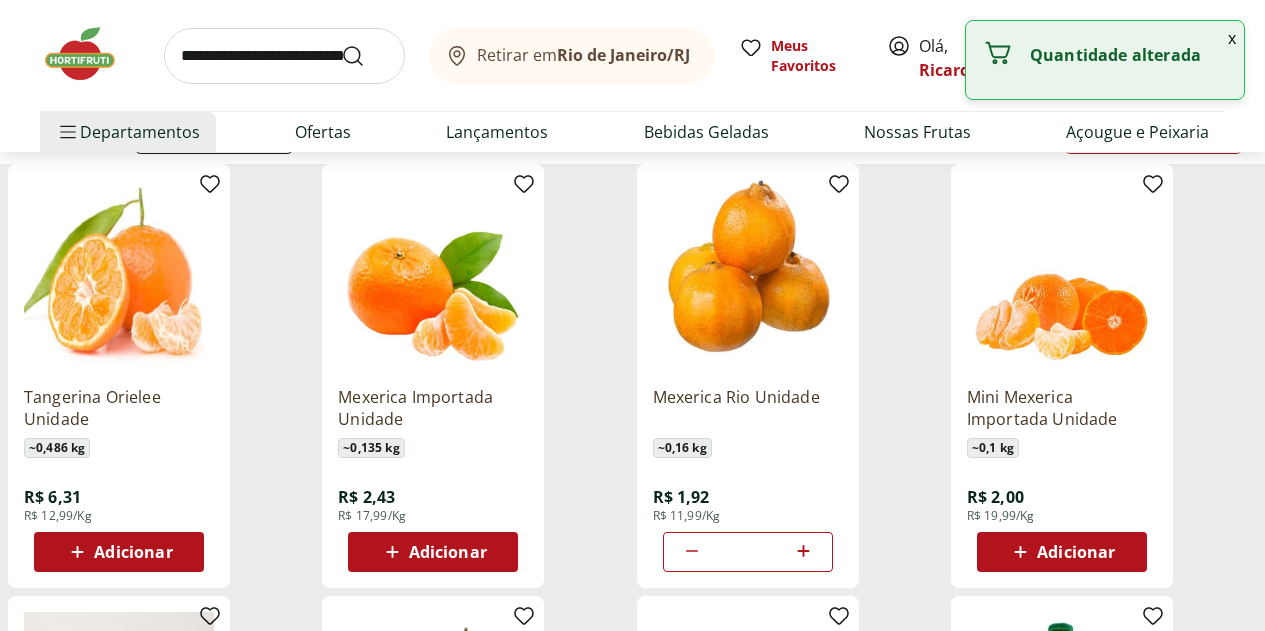 click 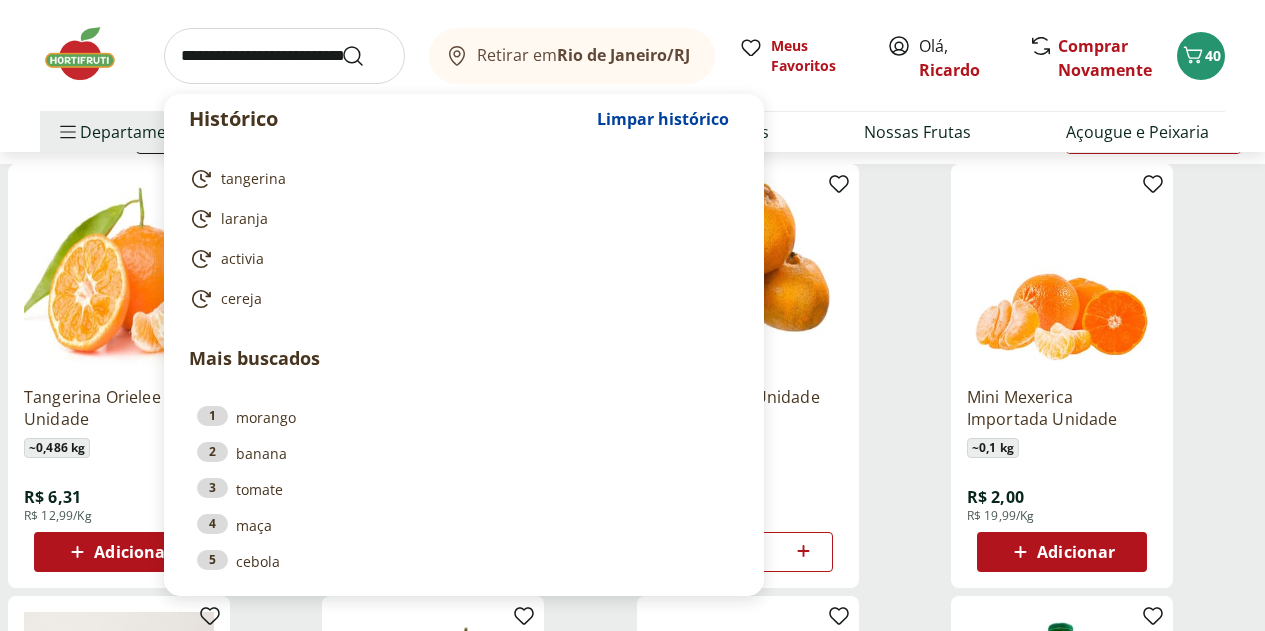 click at bounding box center [284, 56] 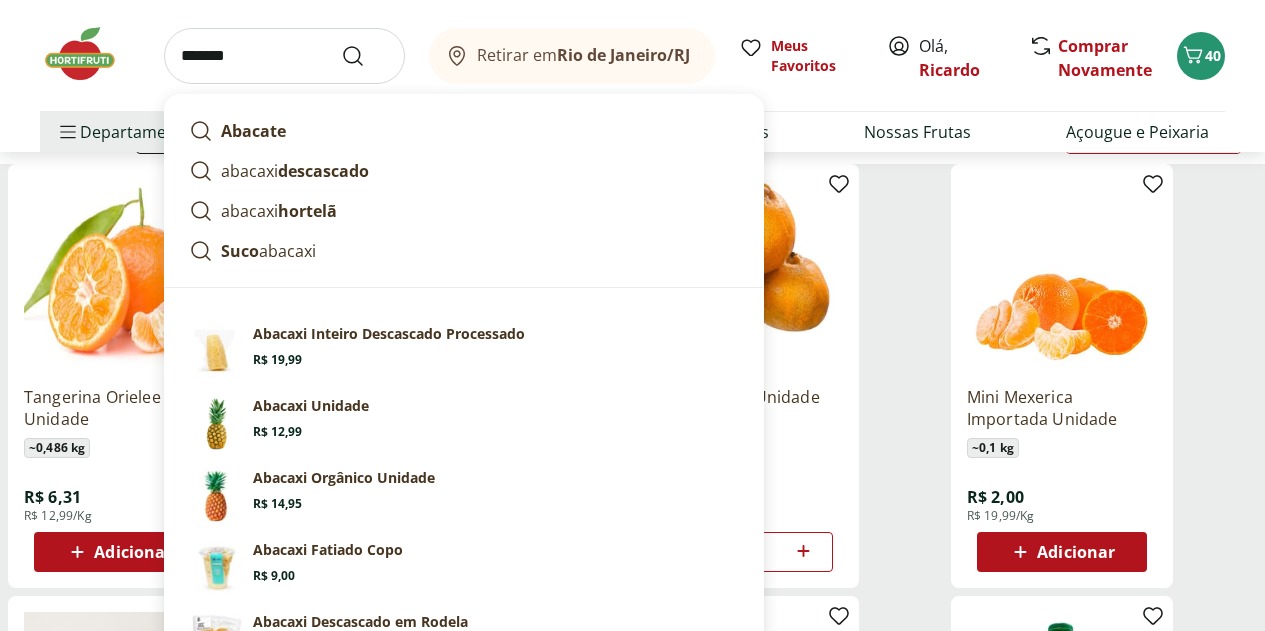 type on "*******" 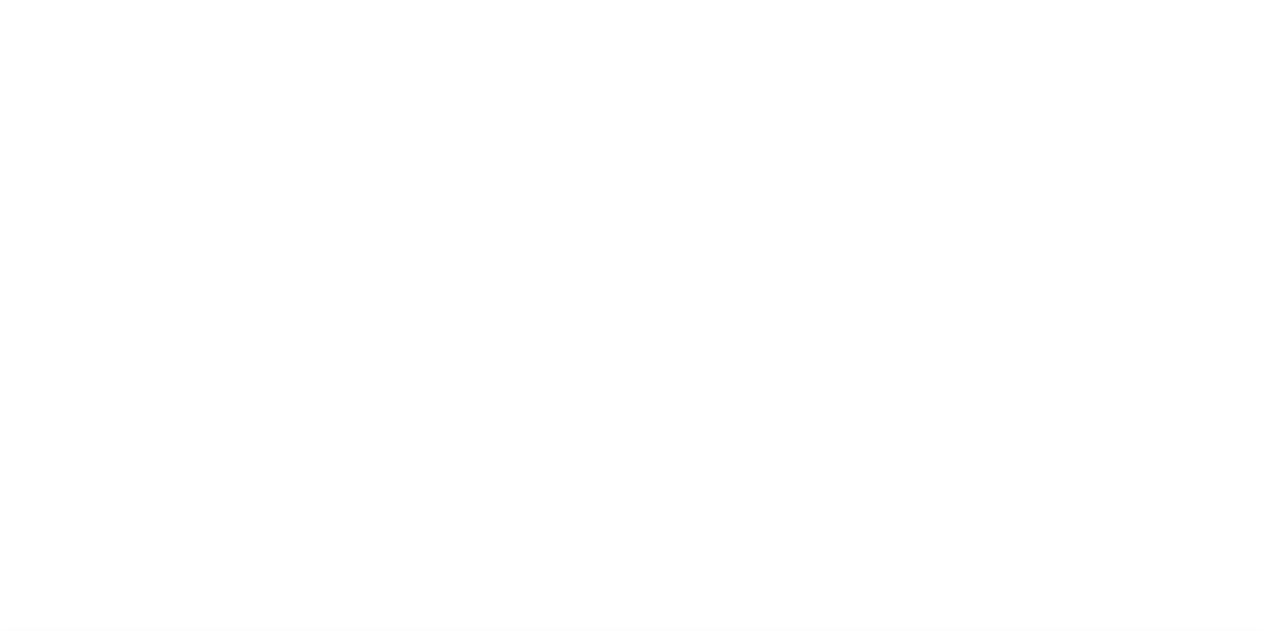scroll, scrollTop: 0, scrollLeft: 0, axis: both 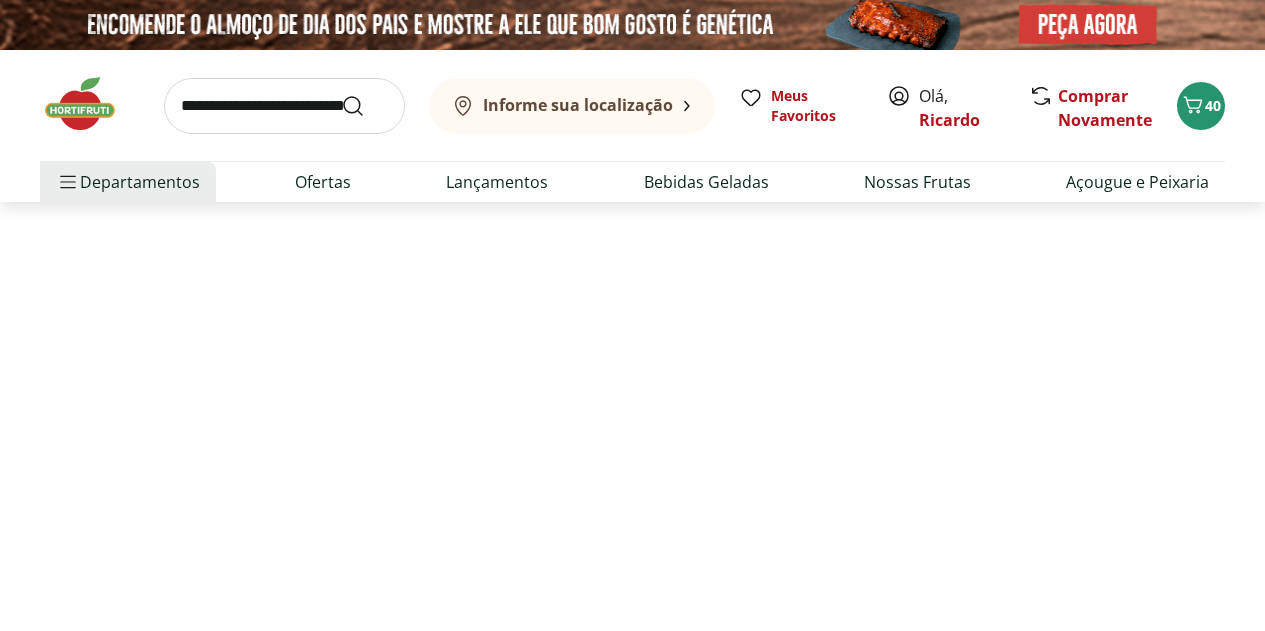 select on "**********" 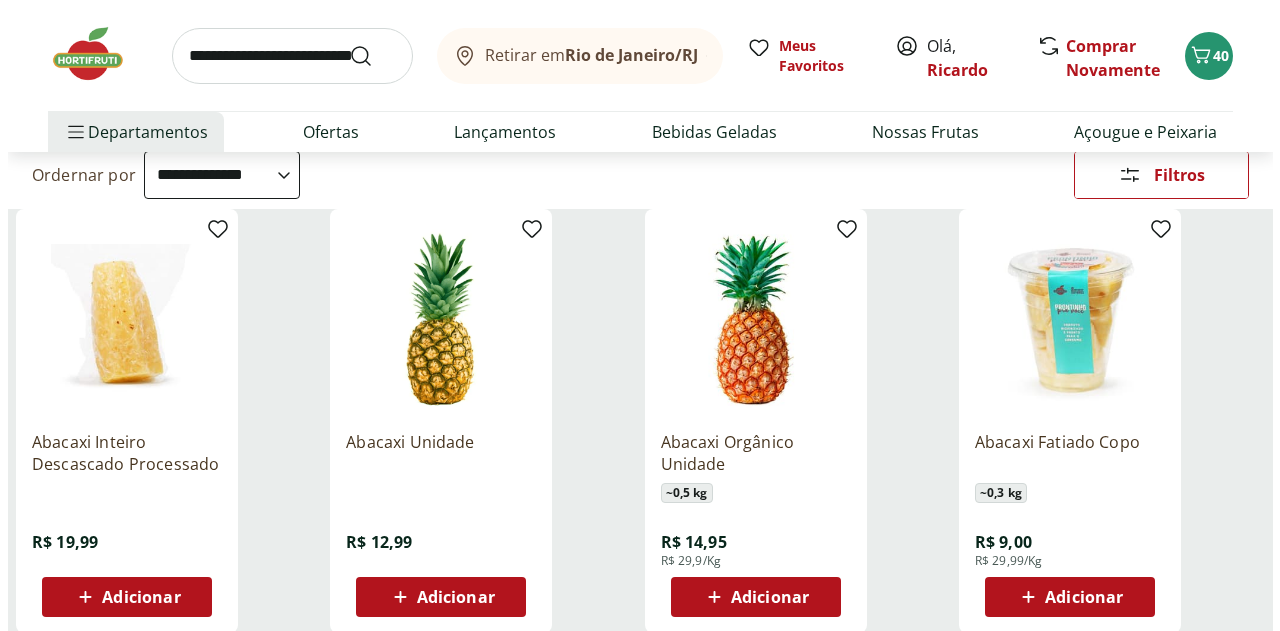 scroll, scrollTop: 0, scrollLeft: 0, axis: both 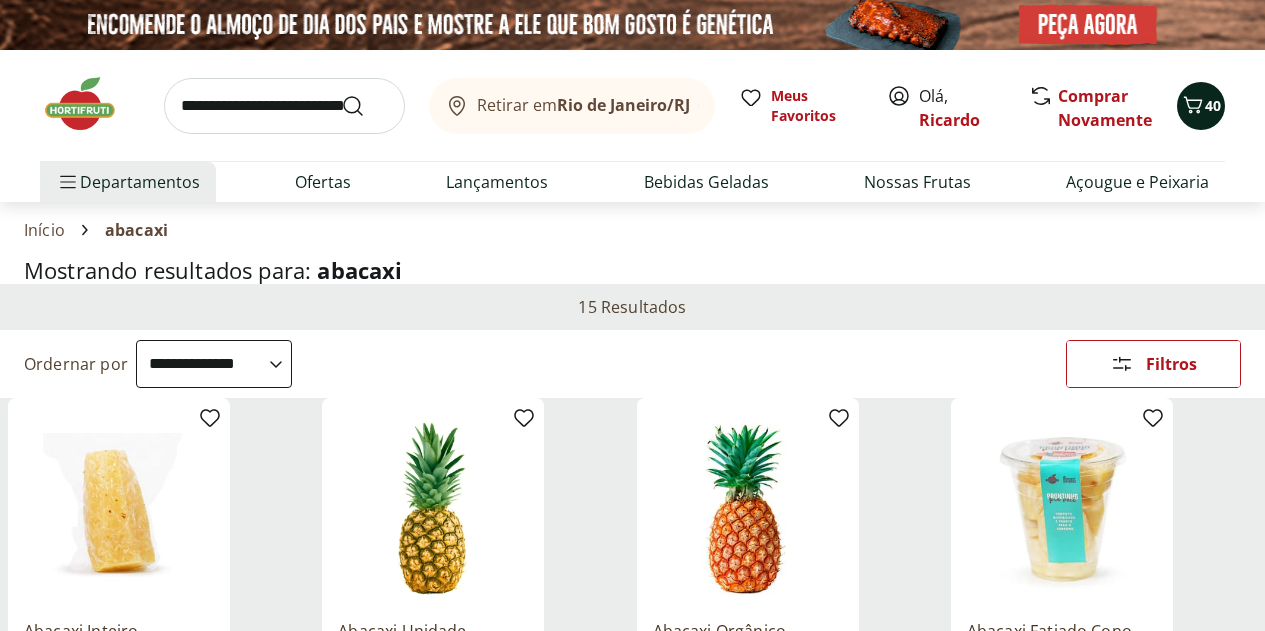 click 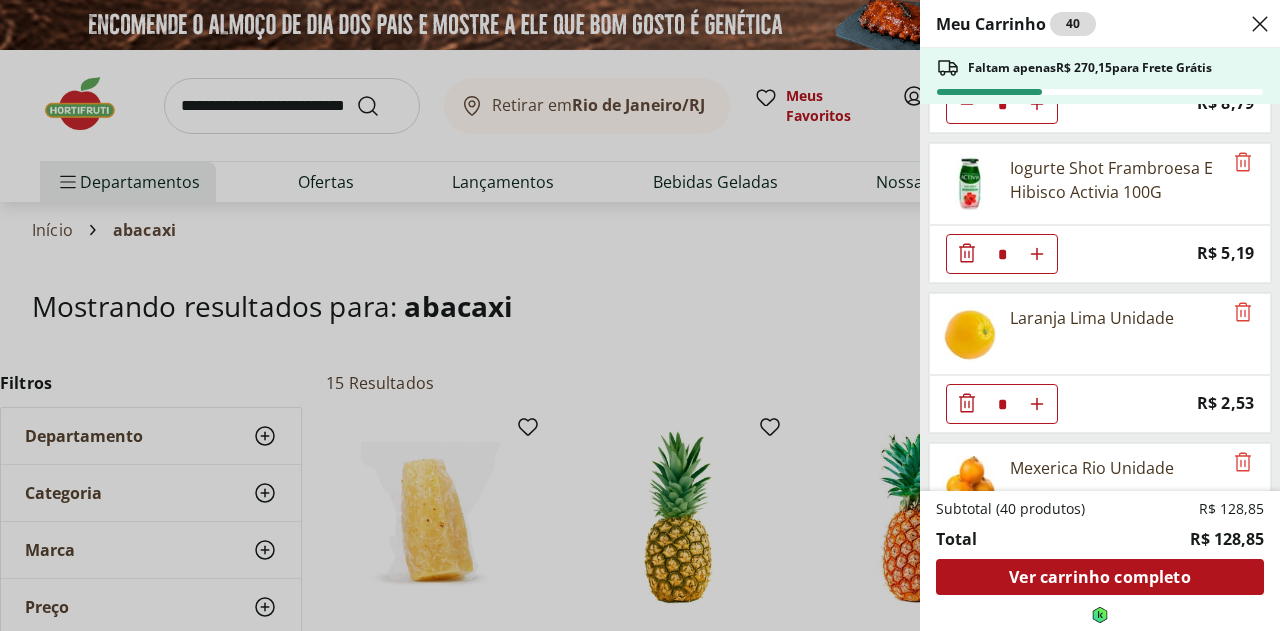 scroll, scrollTop: 1121, scrollLeft: 0, axis: vertical 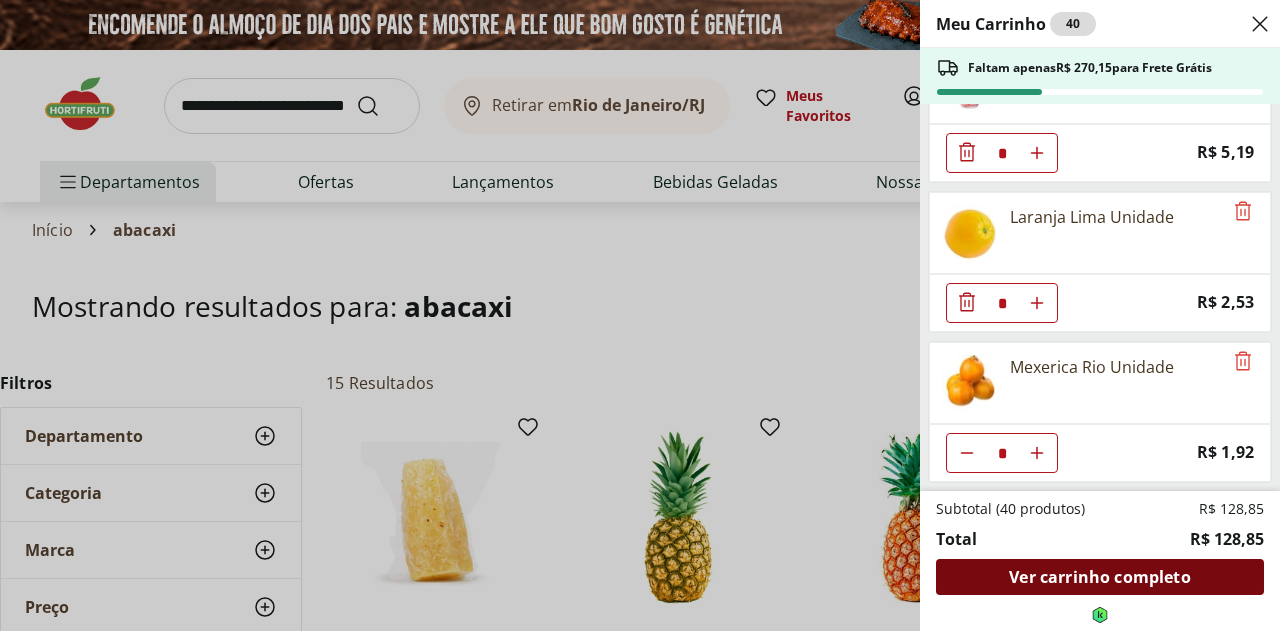 click on "Ver carrinho completo" at bounding box center (1099, 577) 